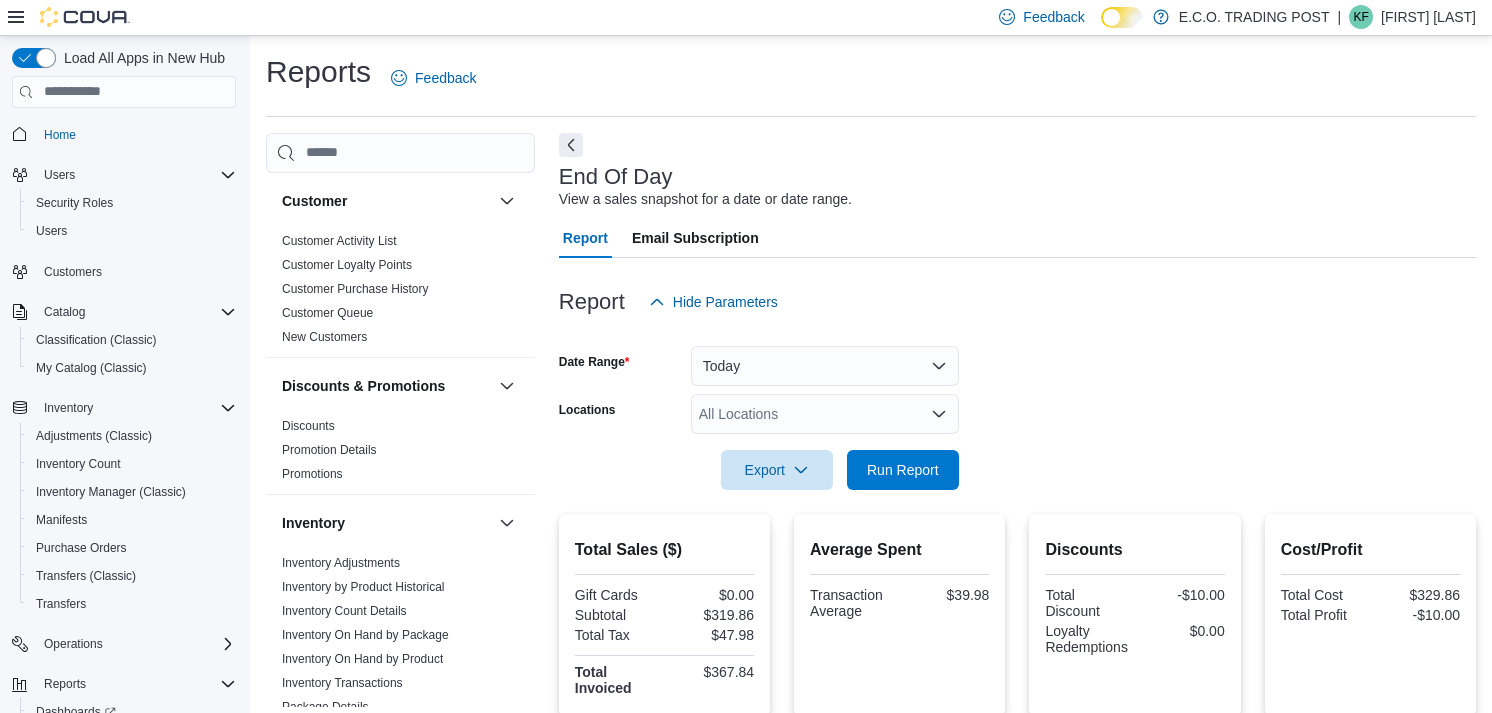 scroll, scrollTop: 0, scrollLeft: 0, axis: both 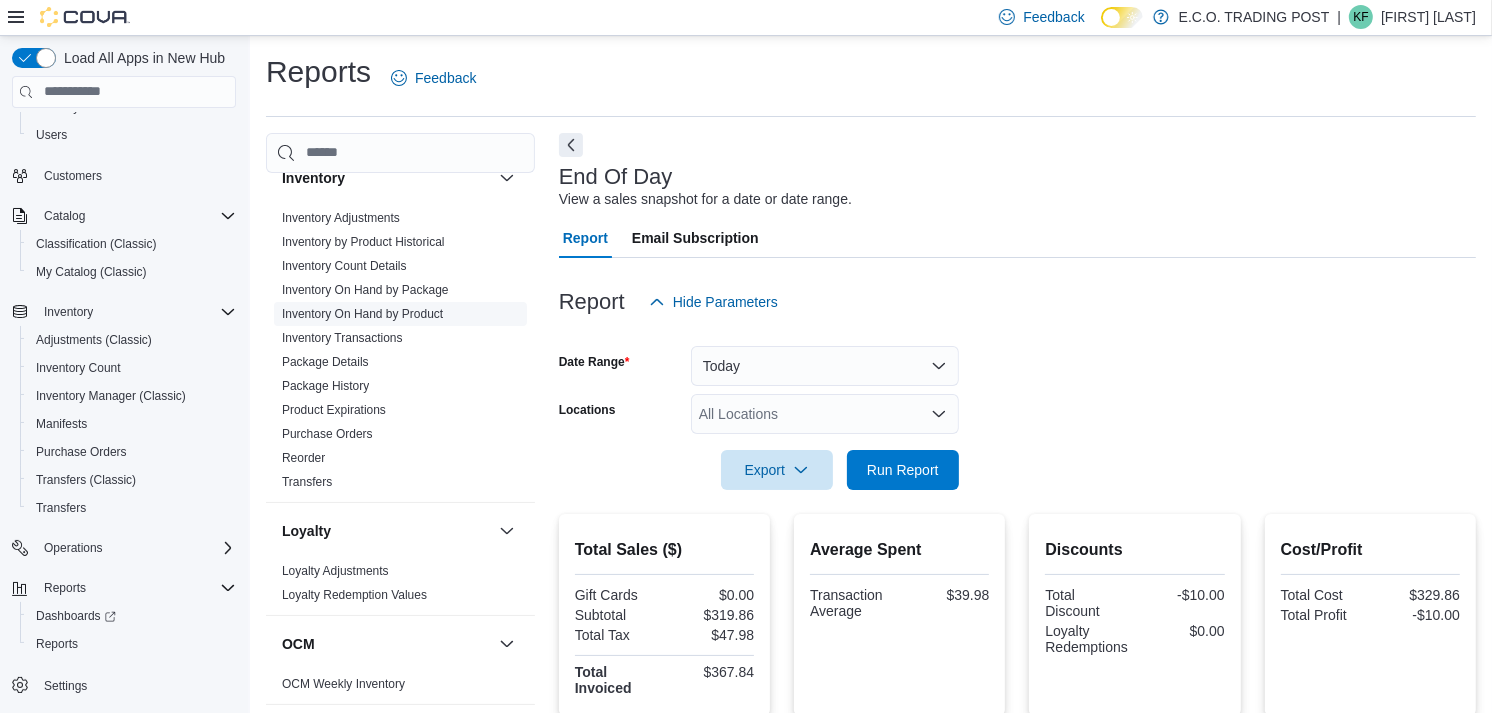 click on "Inventory On Hand by Product" at bounding box center [362, 314] 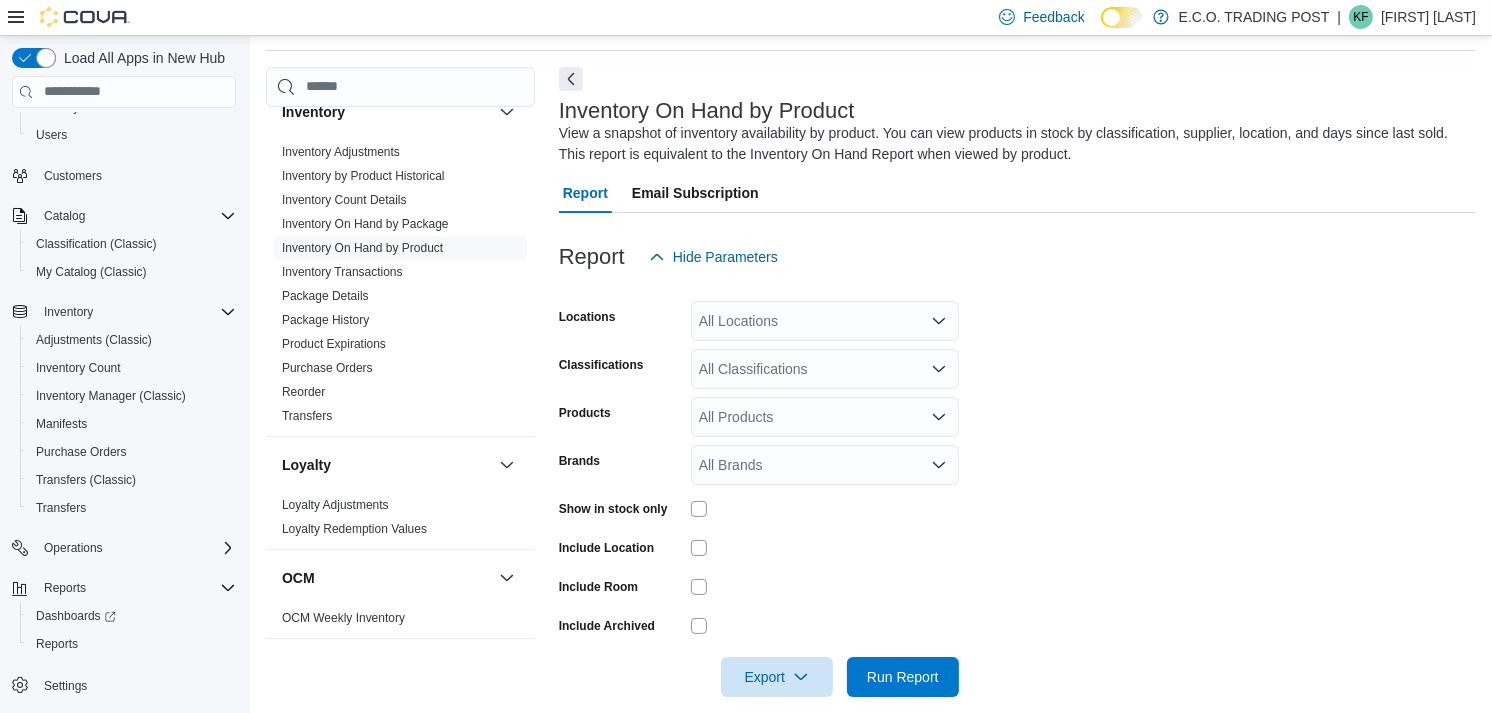scroll, scrollTop: 88, scrollLeft: 0, axis: vertical 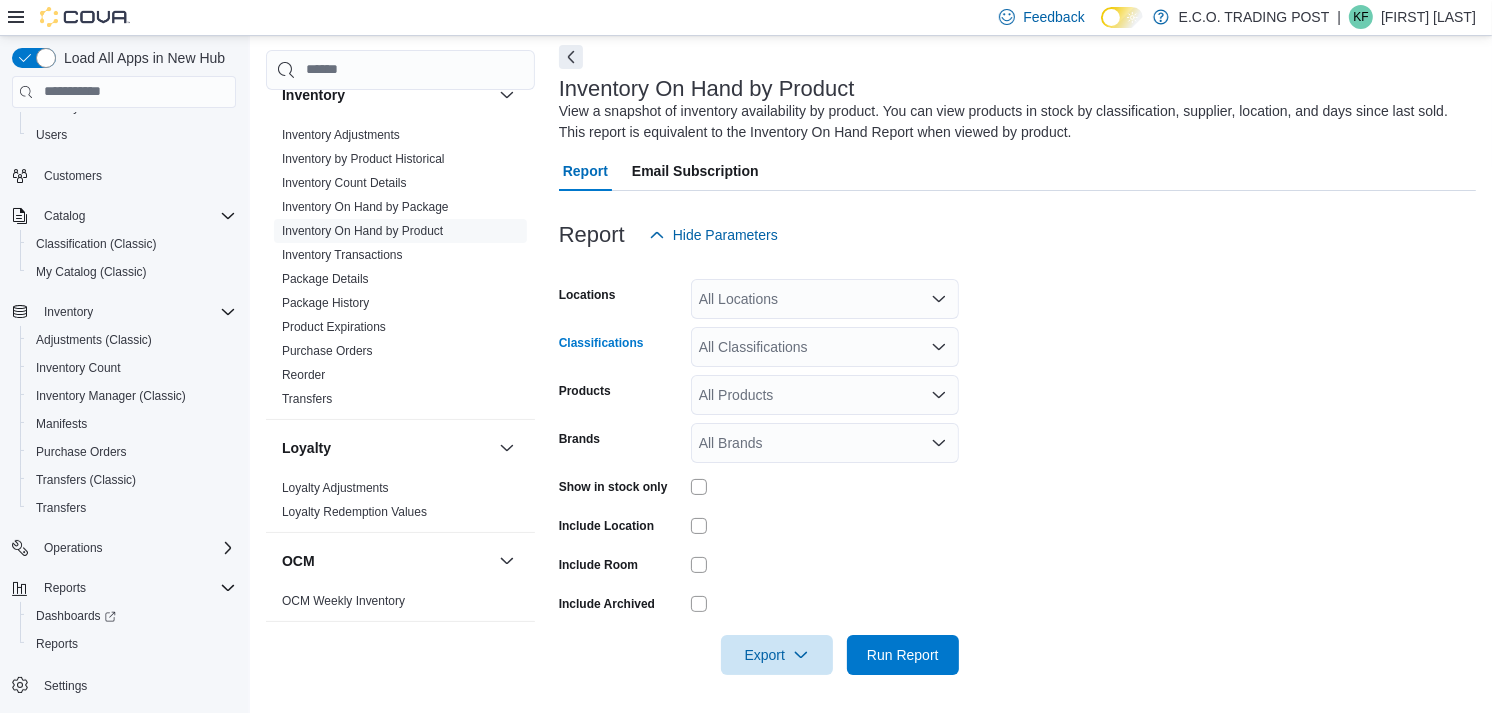 click on "All Classifications" at bounding box center [825, 347] 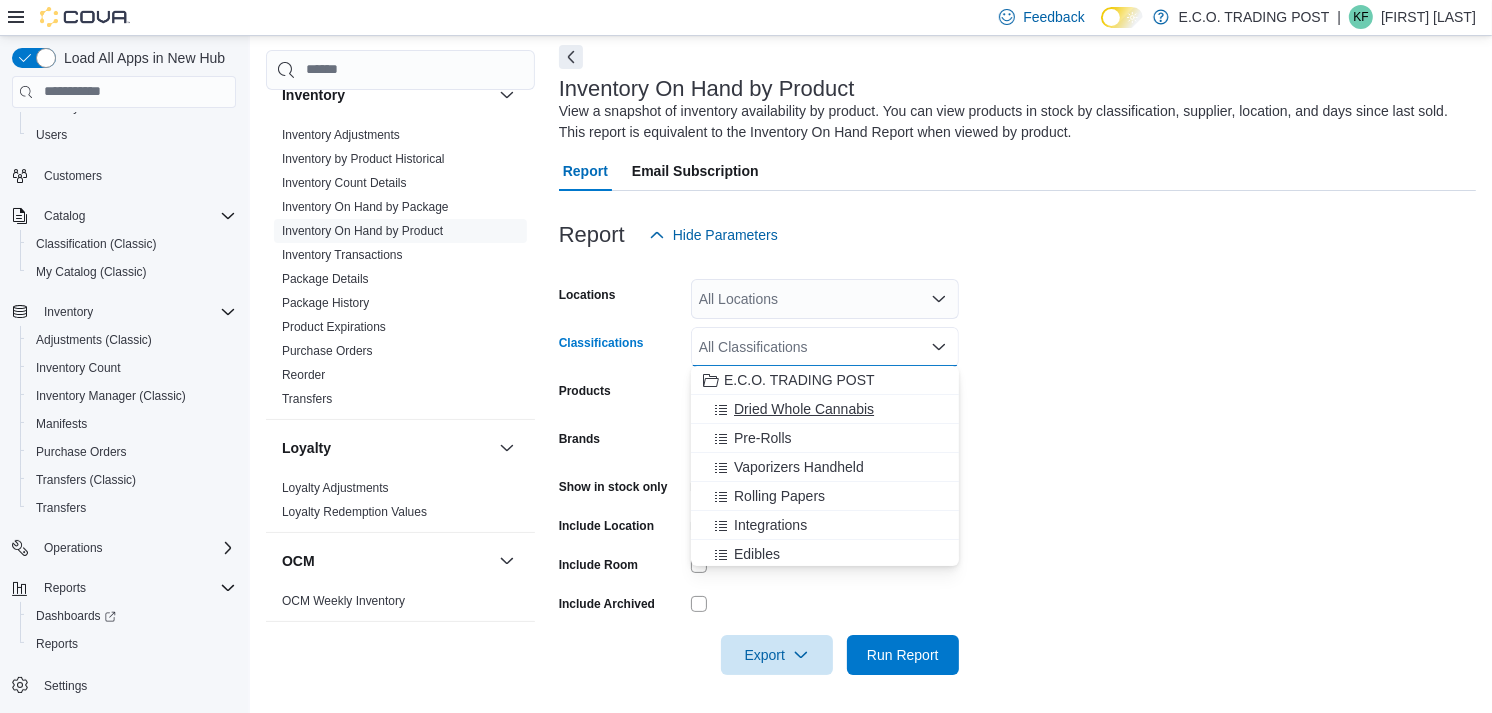 click on "Dried Whole Cannabis" at bounding box center [804, 409] 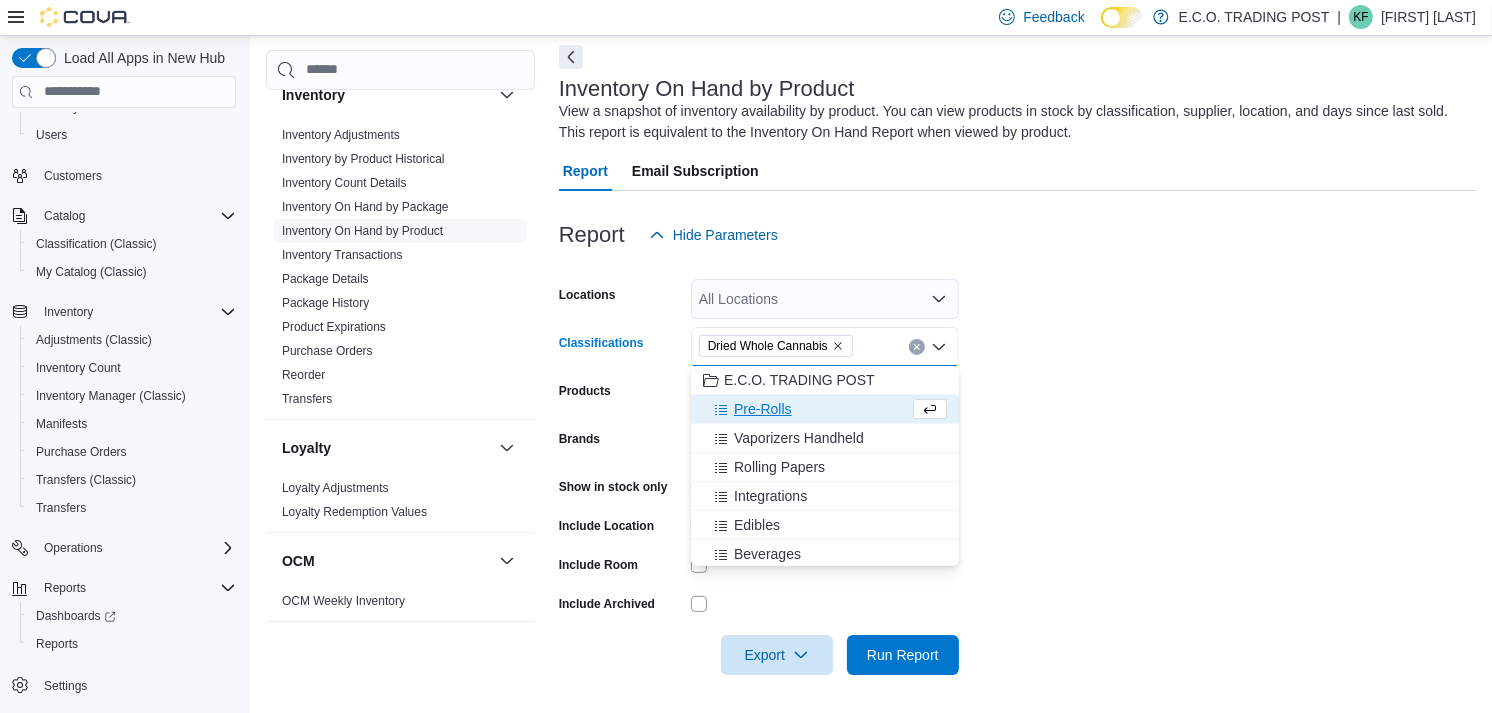click on "Pre-Rolls" at bounding box center [763, 409] 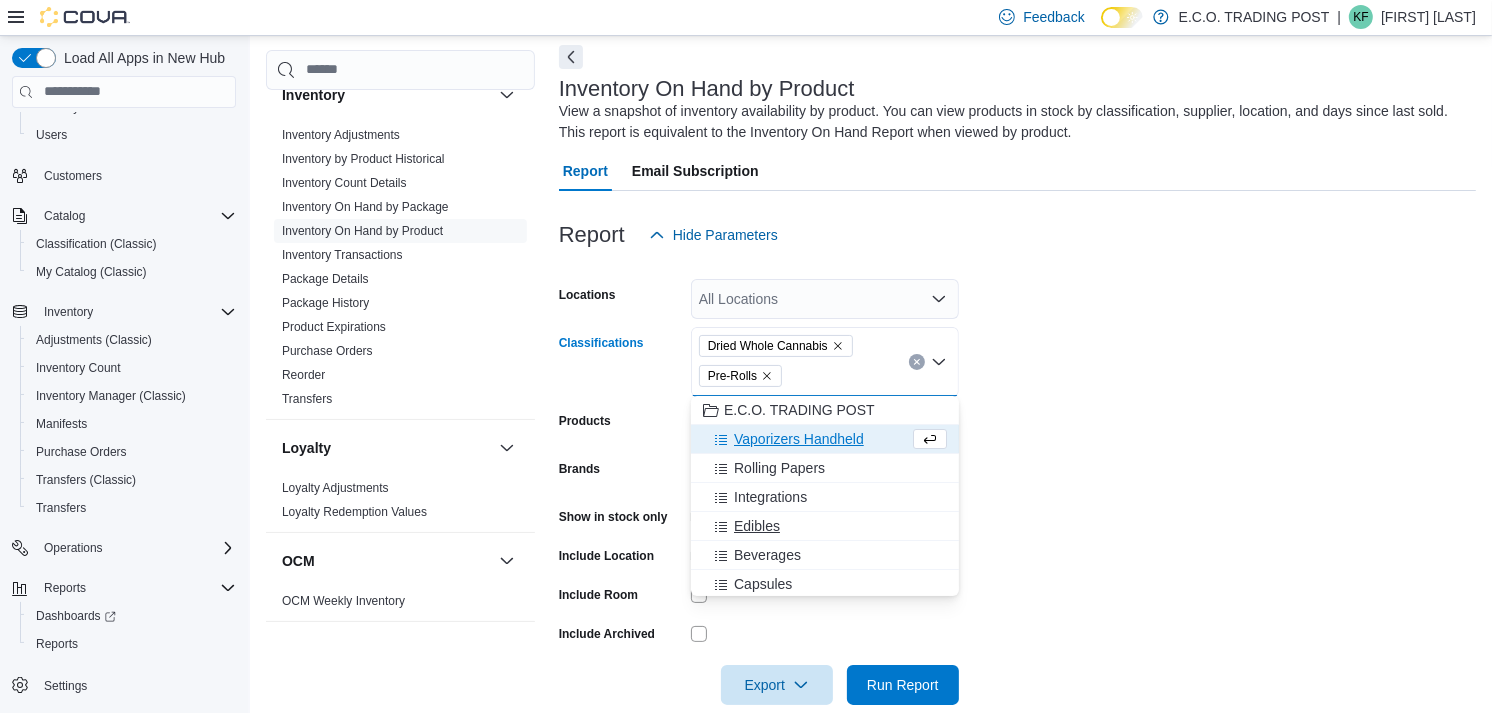 click on "Edibles" at bounding box center [825, 526] 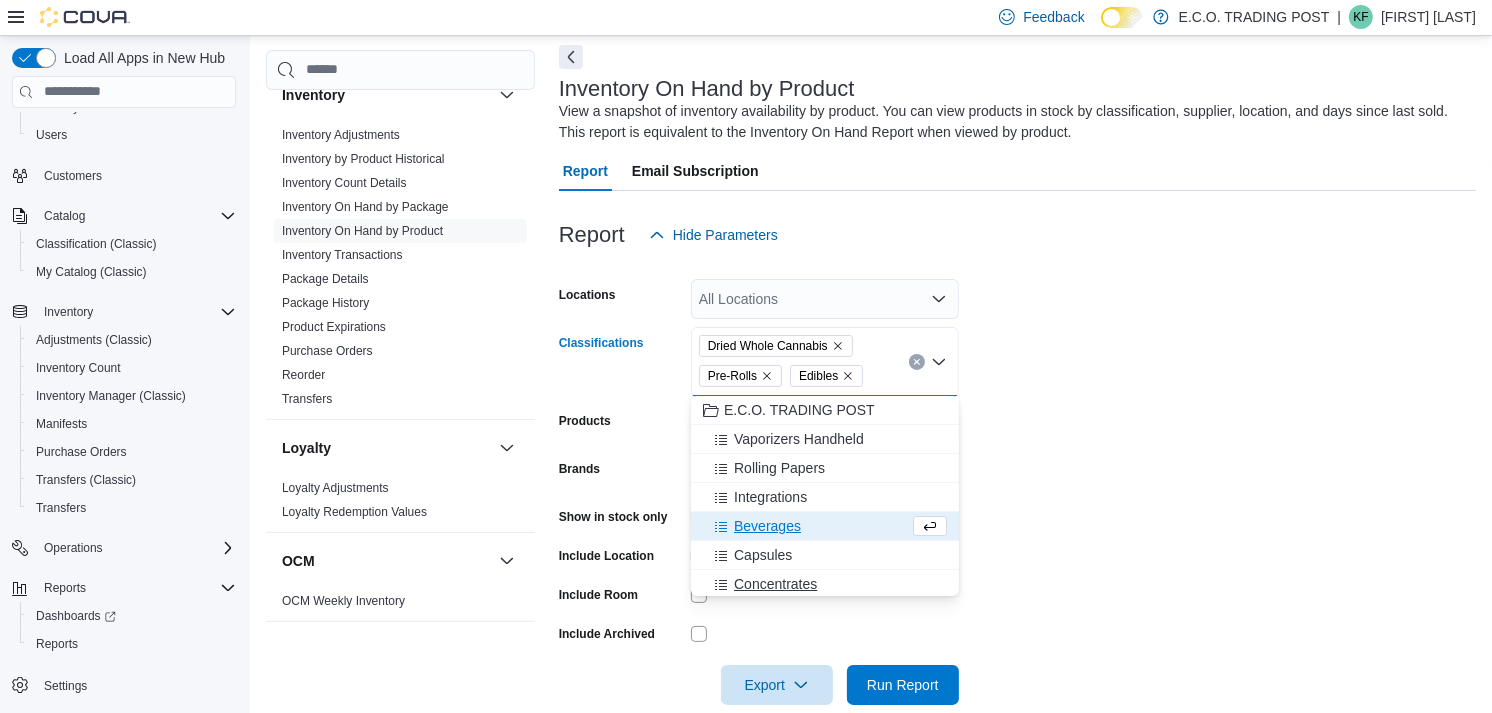 click on "Concentrates" at bounding box center (775, 584) 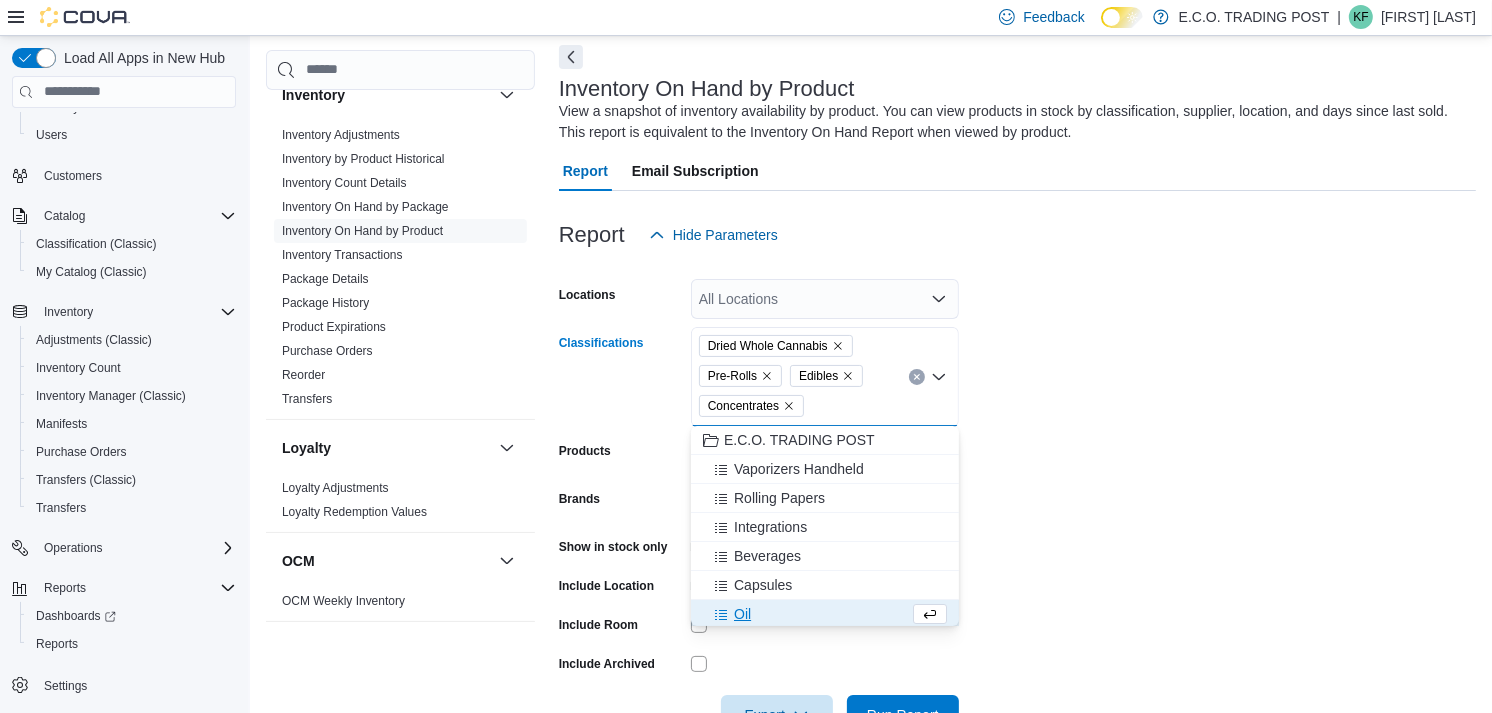scroll, scrollTop: 3, scrollLeft: 0, axis: vertical 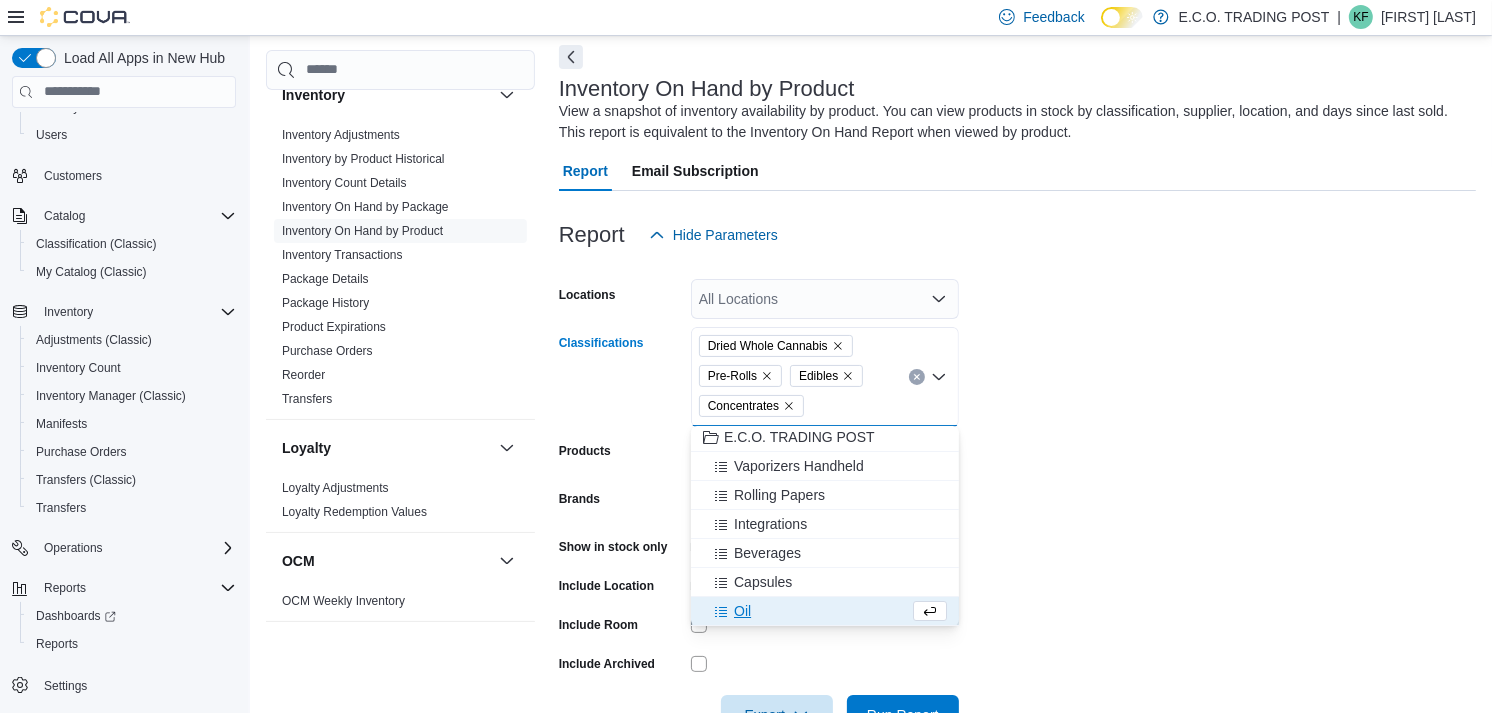 click on "Oil" at bounding box center (806, 611) 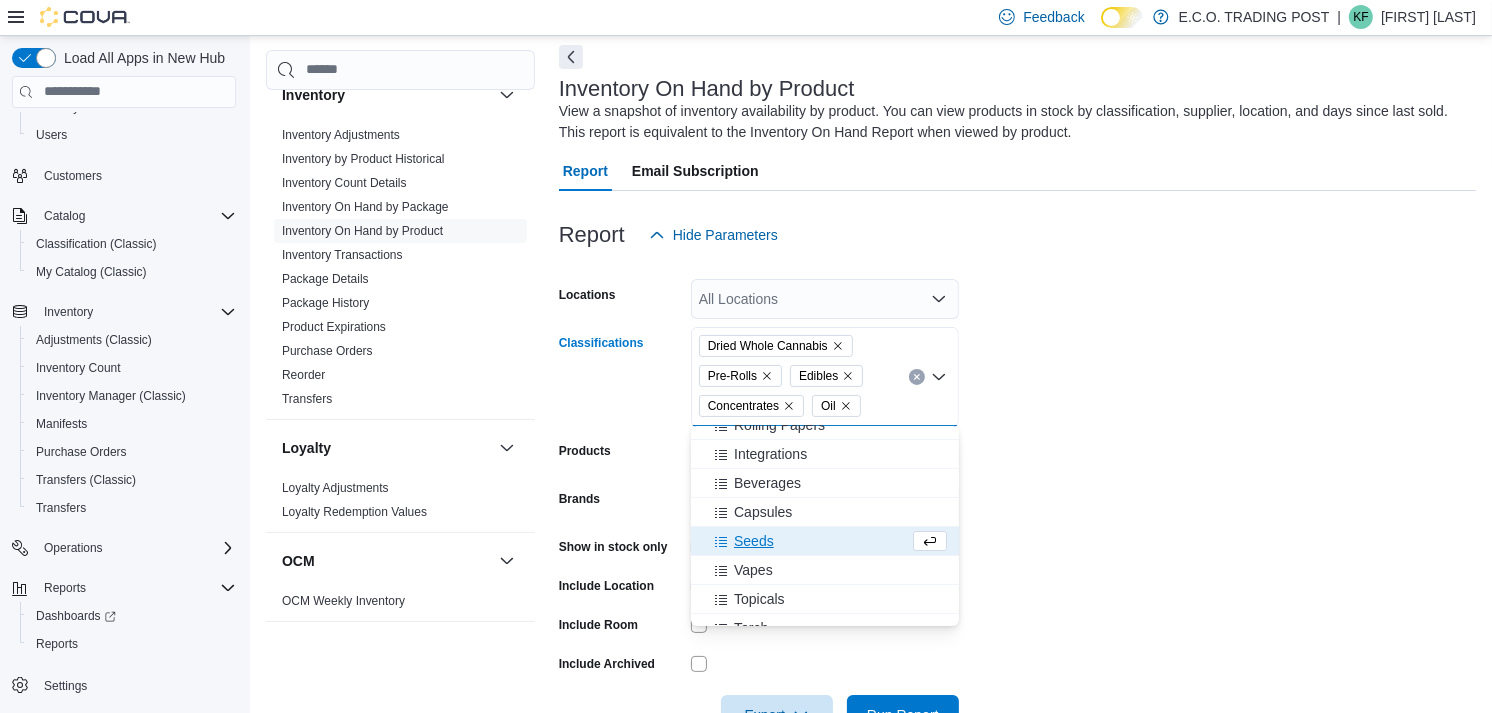 scroll, scrollTop: 83, scrollLeft: 0, axis: vertical 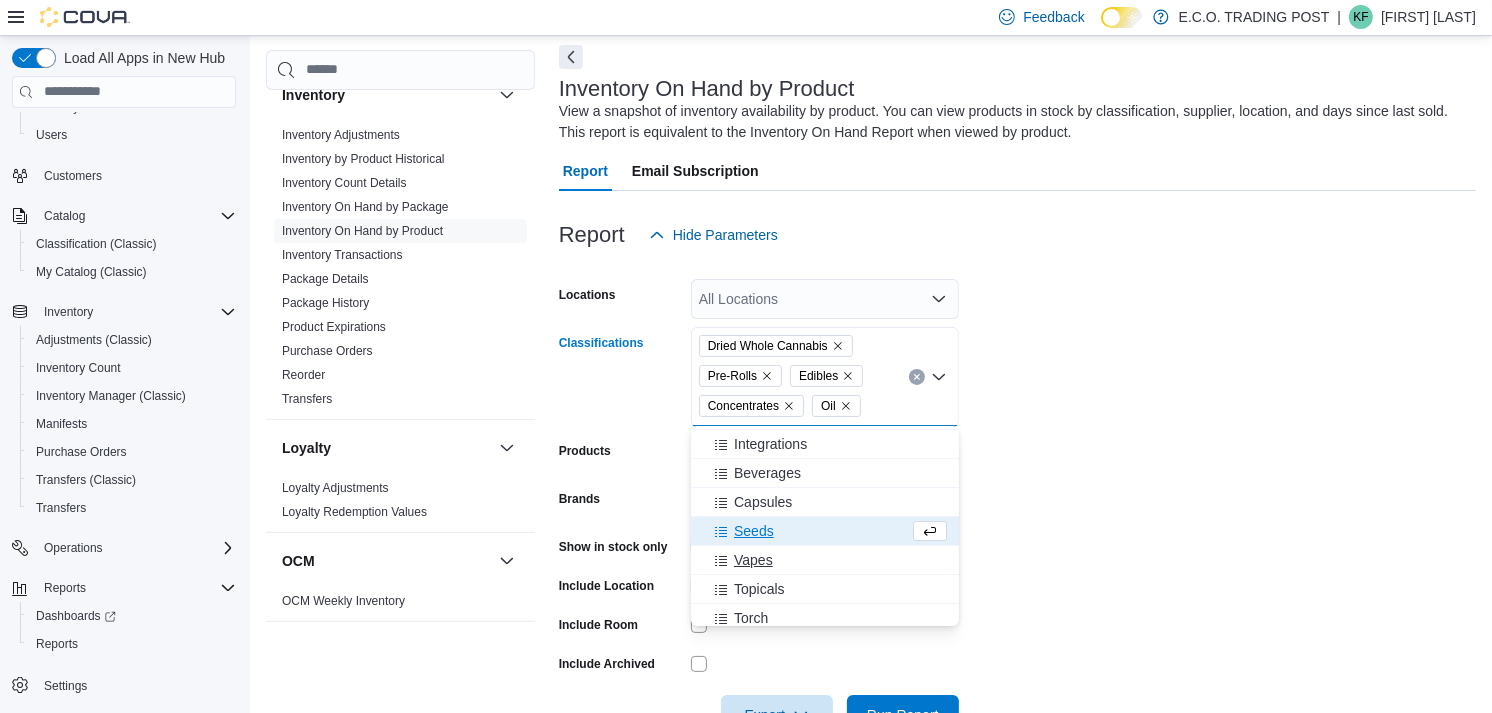 click on "Vapes" at bounding box center (753, 560) 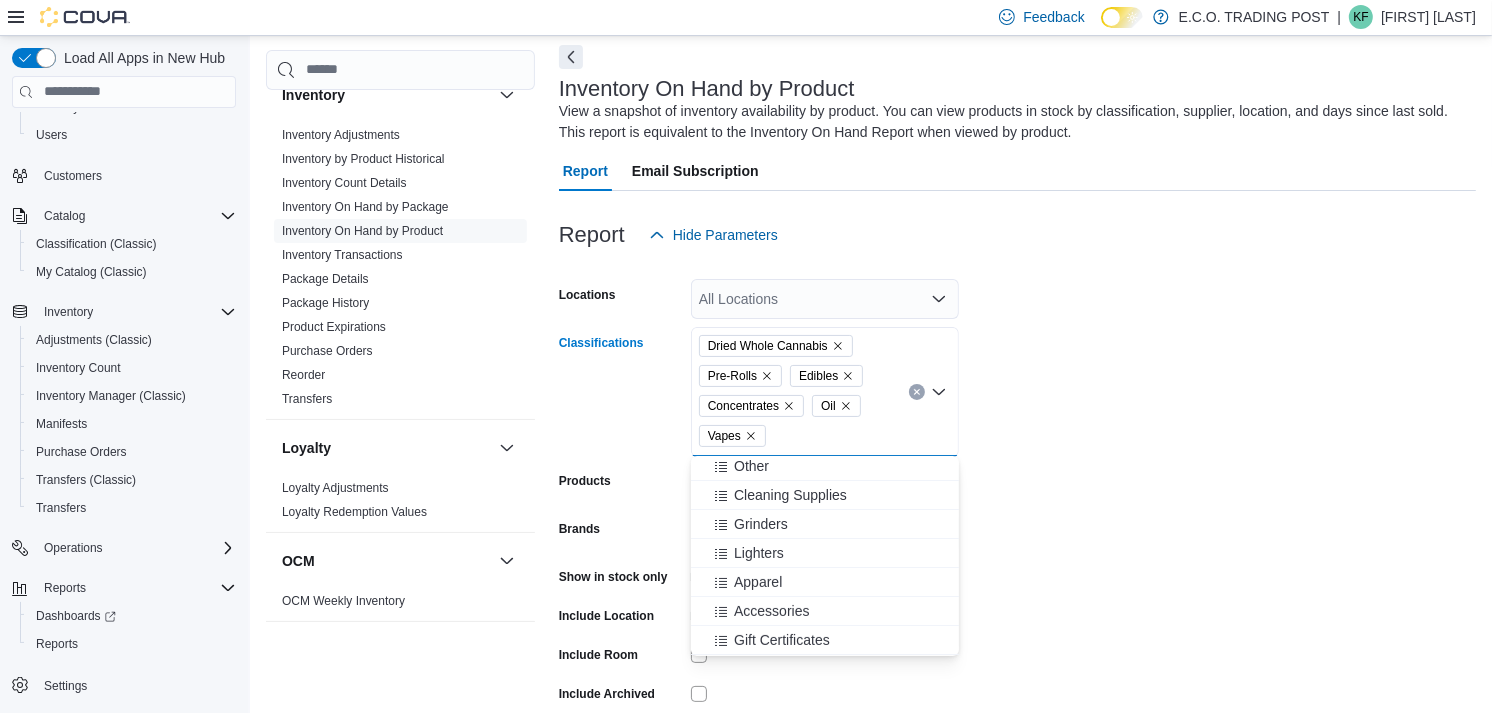 scroll, scrollTop: 351, scrollLeft: 0, axis: vertical 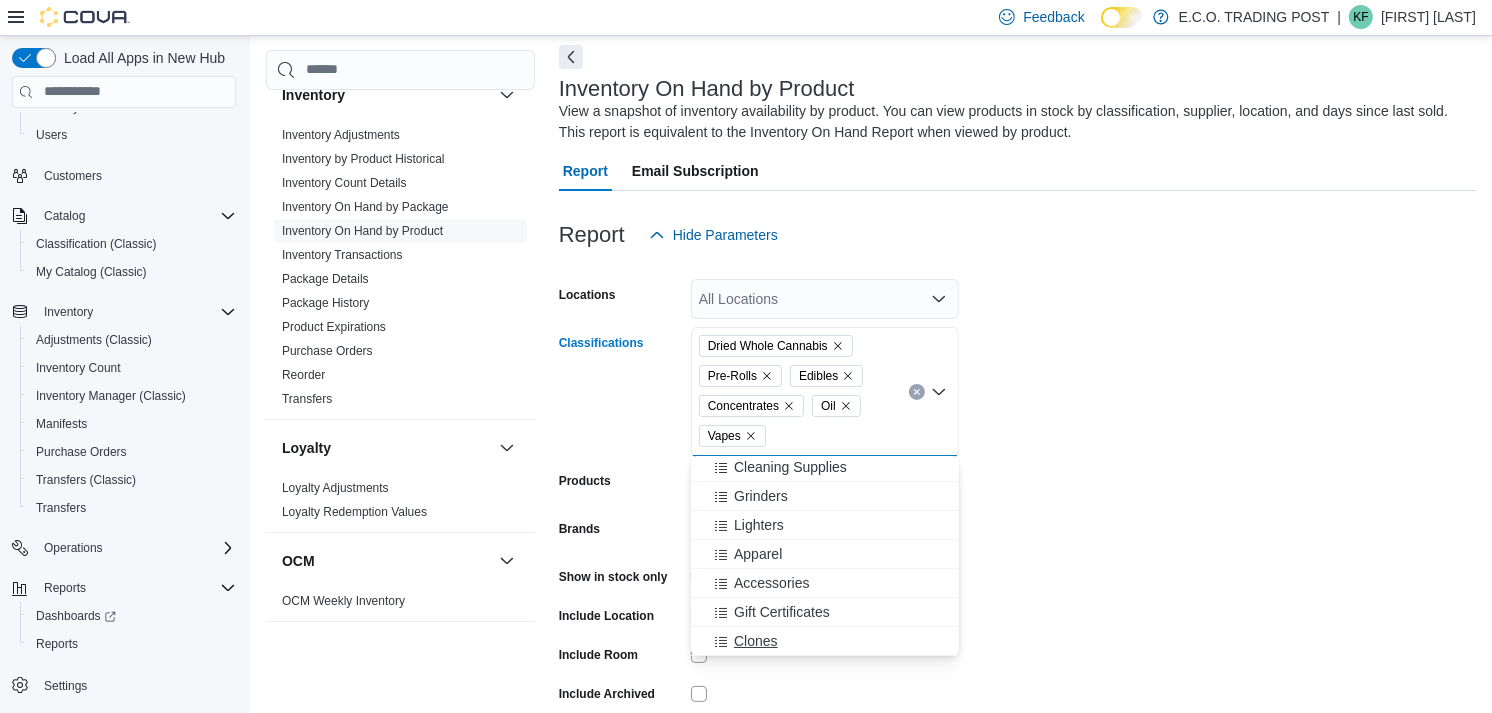 click on "Clones" at bounding box center (756, 641) 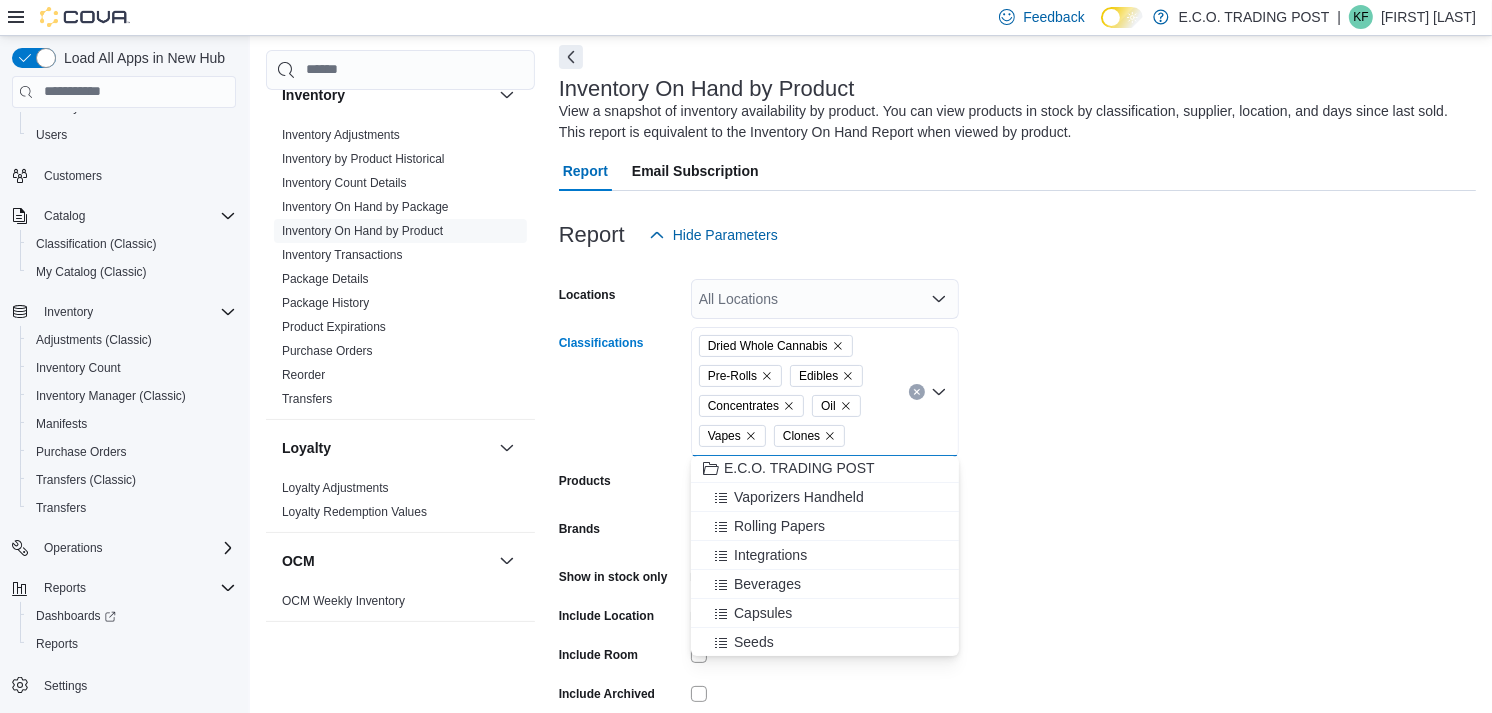 scroll, scrollTop: 0, scrollLeft: 0, axis: both 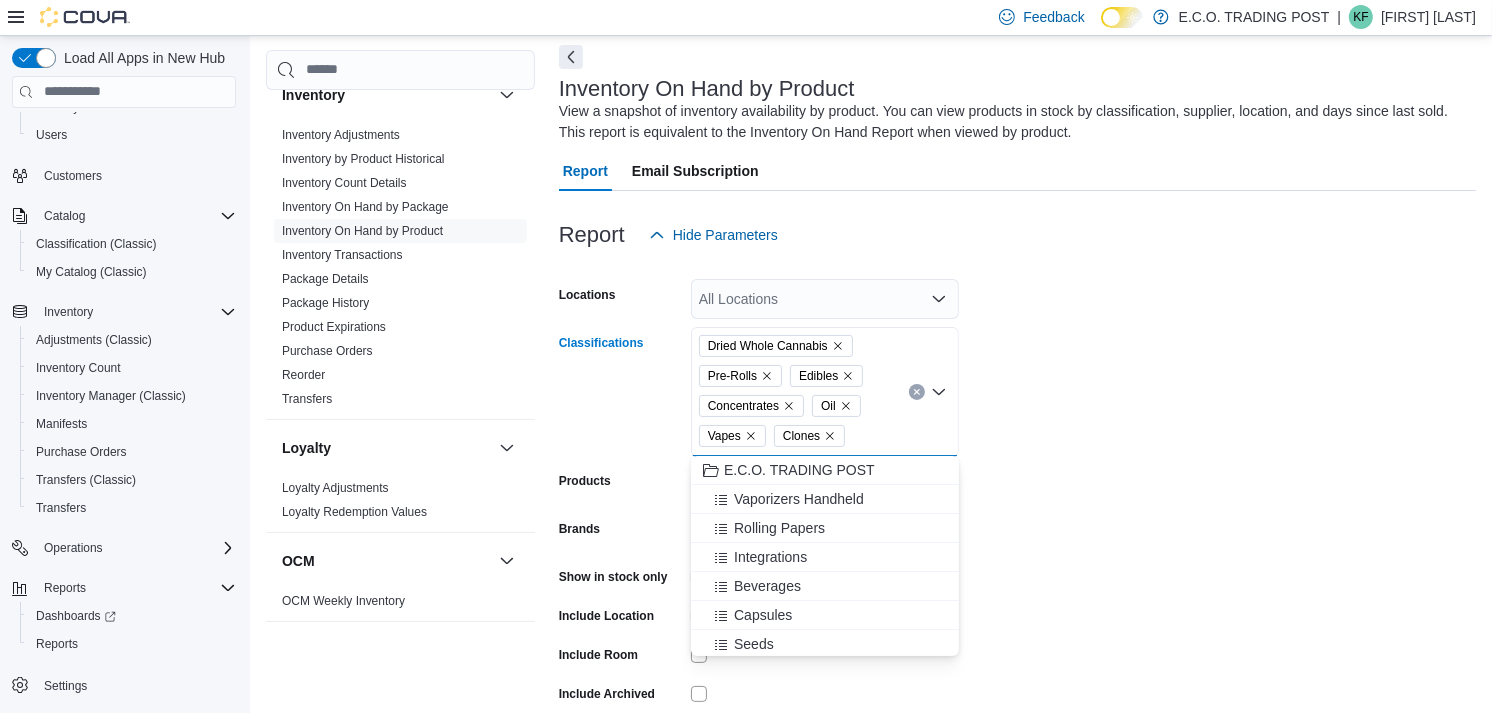 click on "Locations All Locations Classifications Dried Whole Cannabis Pre-Rolls Edibles Concentrates Oil Vapes Clones Combo box. Selected. Dried Whole Cannabis, Pre-Rolls, Edibles, Concentrates, Oil, Vapes, Clones. Press Backspace to delete Clones. Combo box input. All Classifications. Type some text or, to display a list of choices, press Down Arrow. To exit the list of choices, press Escape. Products All Products Brands All Brands Show in stock only Include Location Include Room Include Archived Export Run Report" at bounding box center [1017, 510] 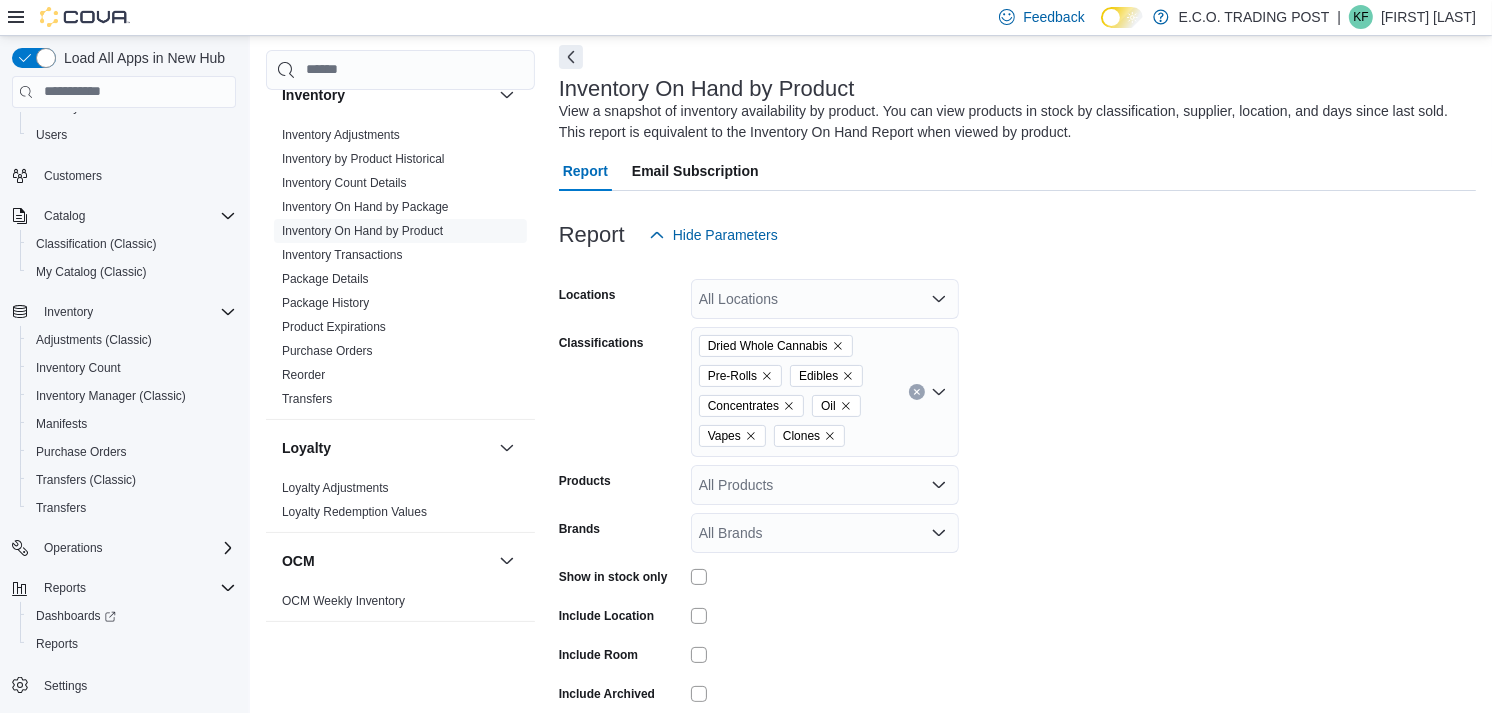 scroll, scrollTop: 178, scrollLeft: 0, axis: vertical 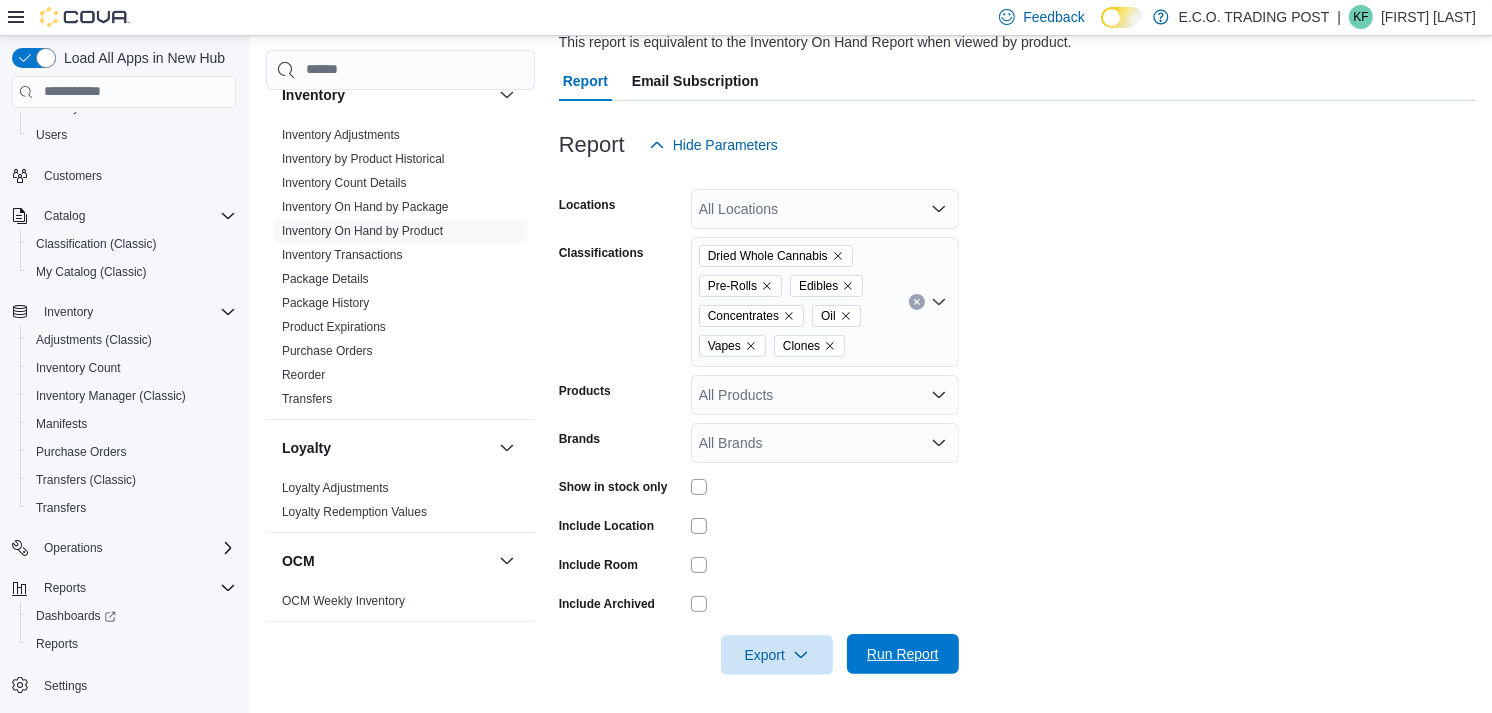 click on "Run Report" at bounding box center (903, 654) 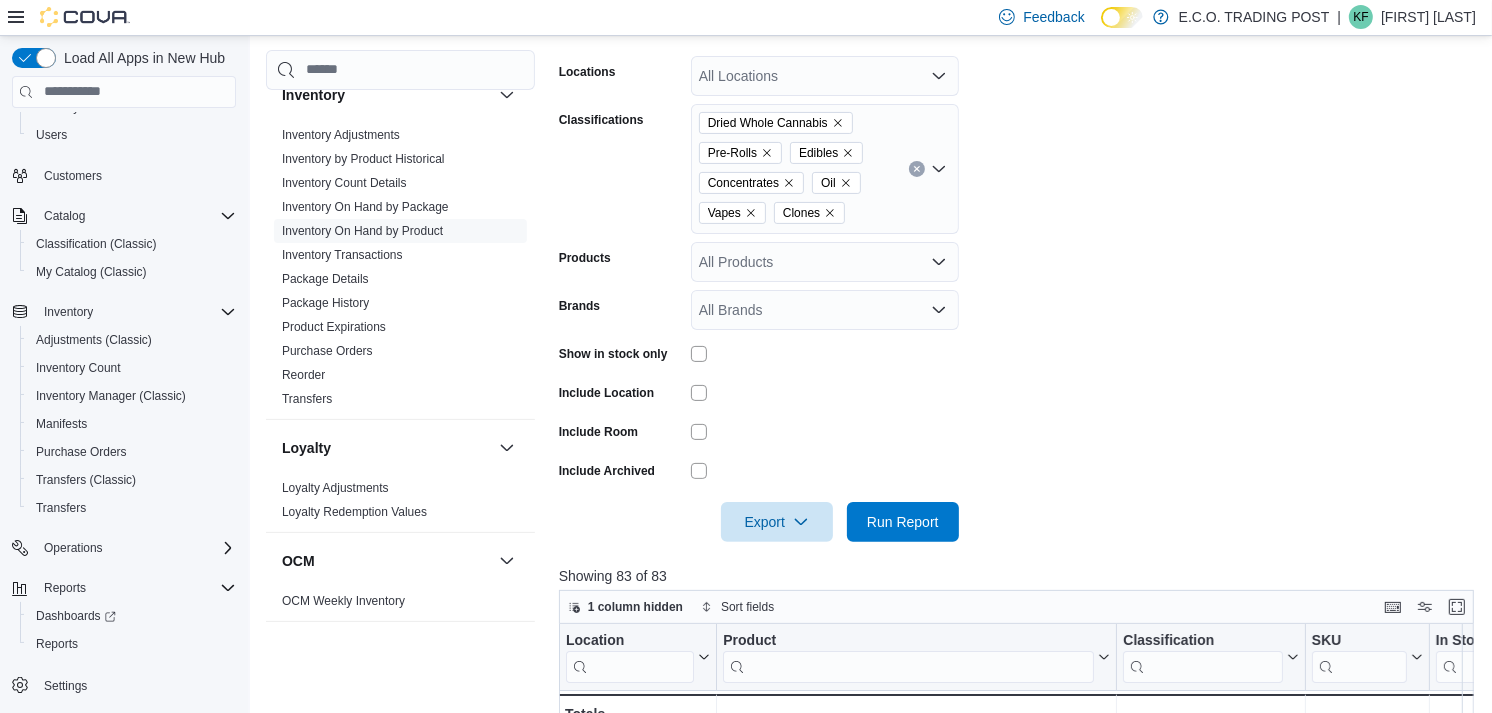 scroll, scrollTop: 312, scrollLeft: 0, axis: vertical 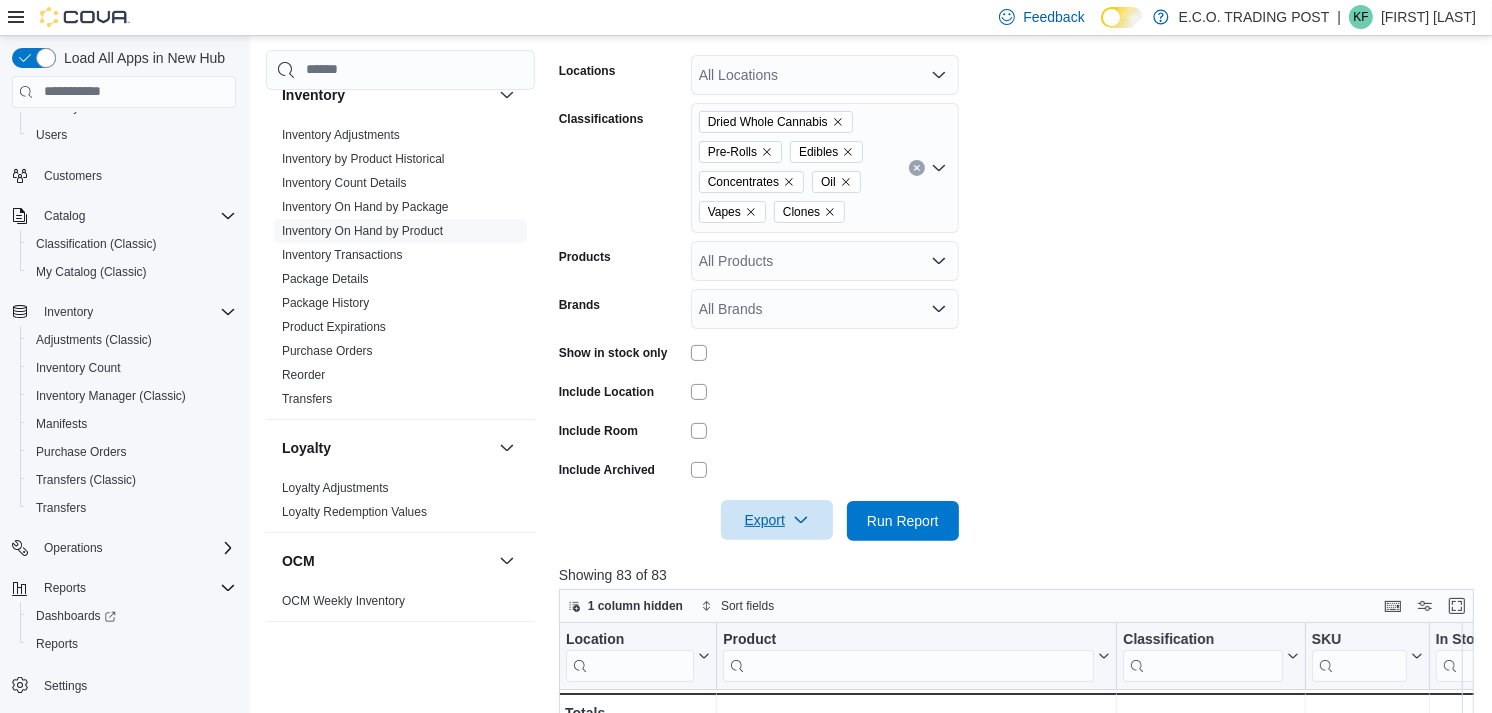 click on "Export" at bounding box center (777, 520) 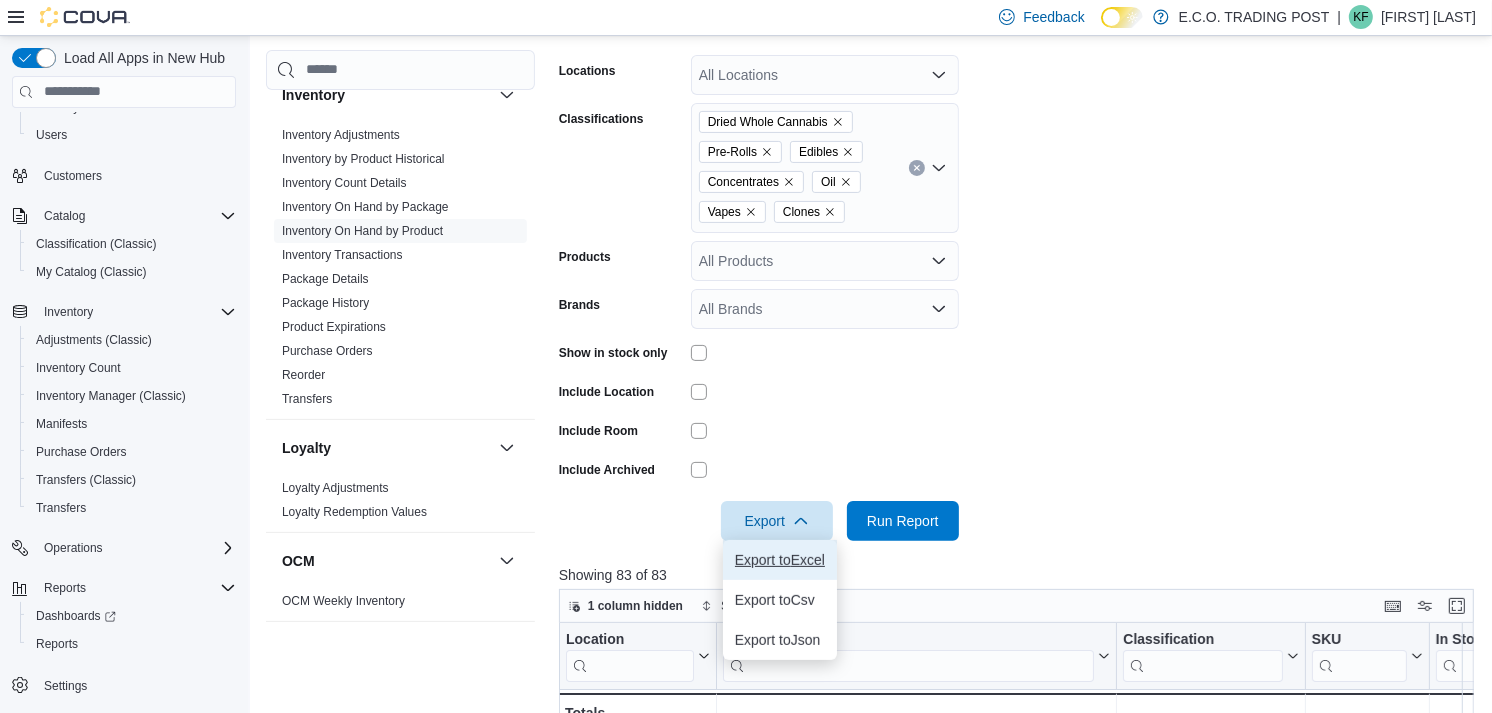 click on "Export to  Excel" at bounding box center [780, 560] 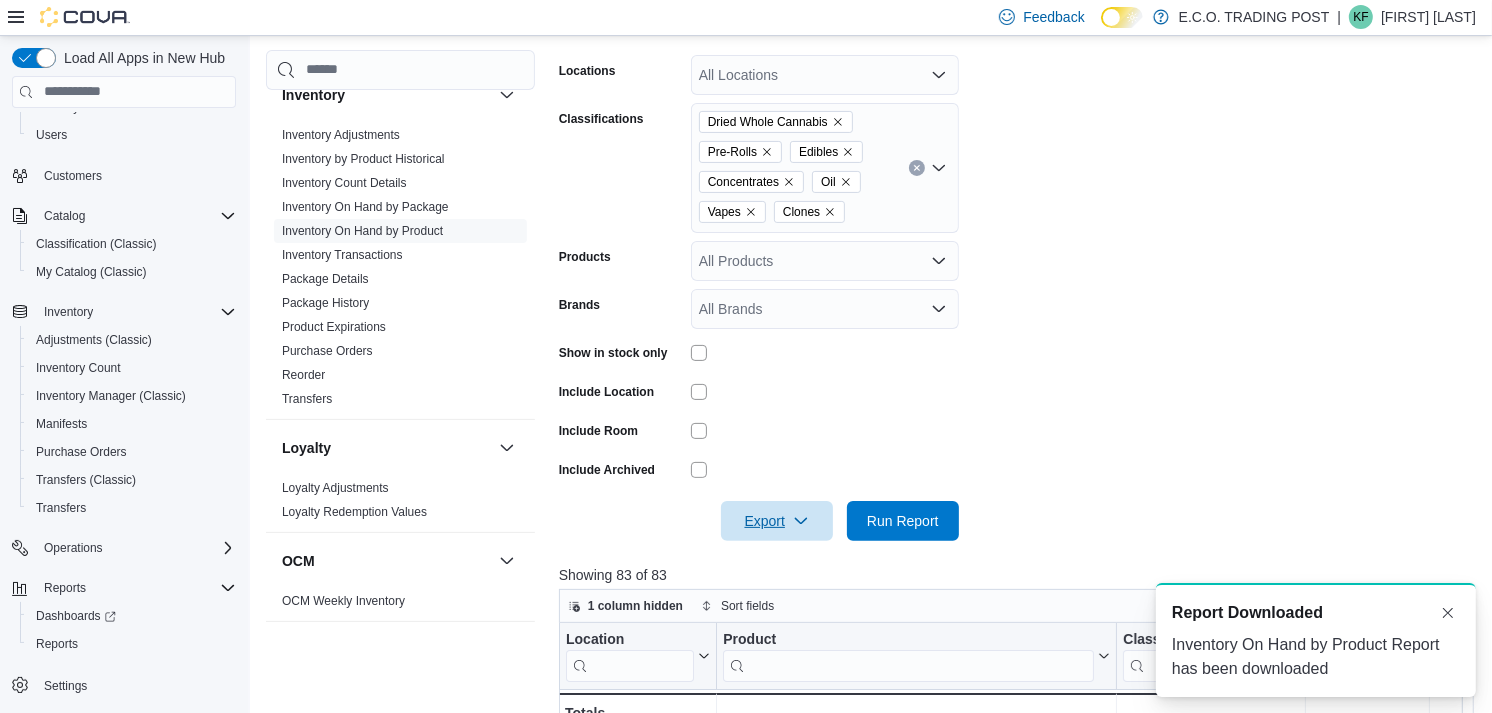 scroll, scrollTop: 0, scrollLeft: 0, axis: both 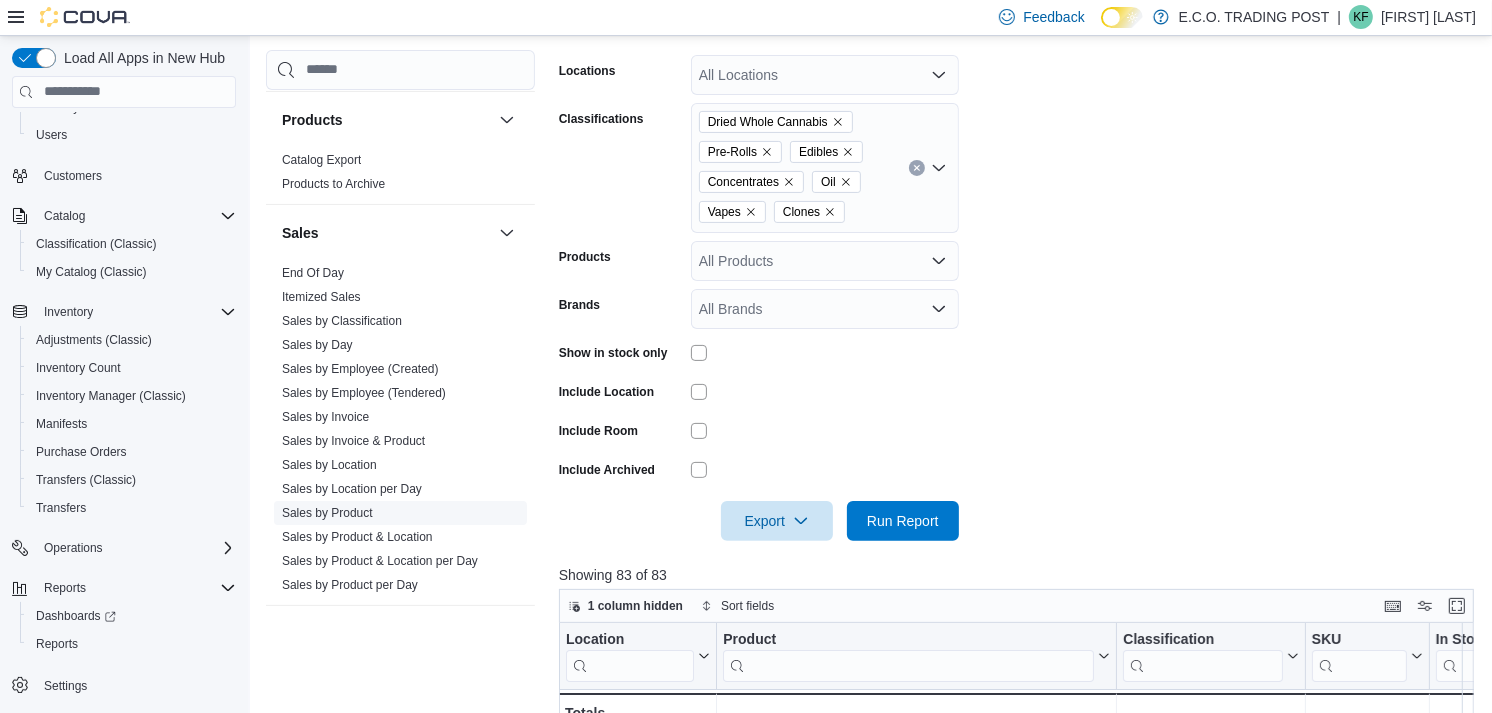 click on "Sales by Product" at bounding box center (327, 513) 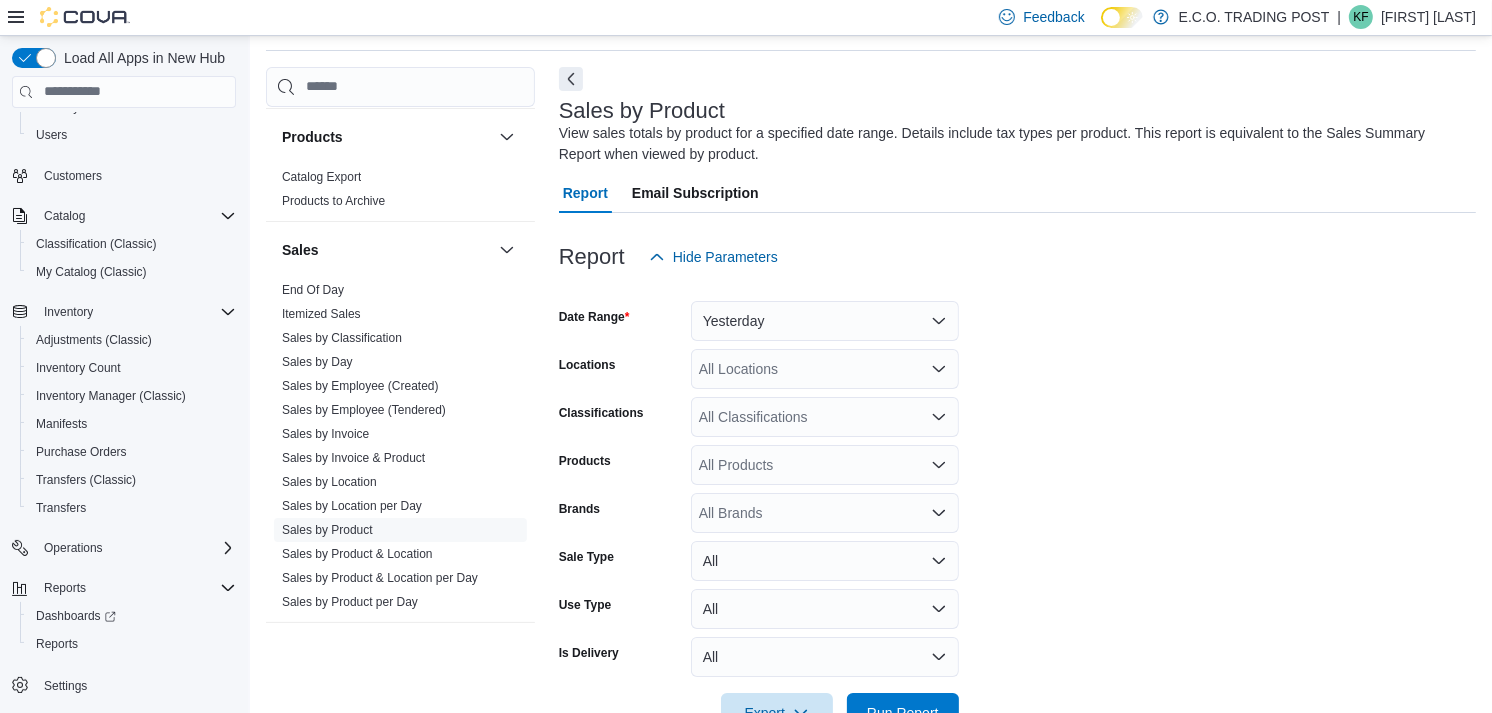 scroll, scrollTop: 124, scrollLeft: 0, axis: vertical 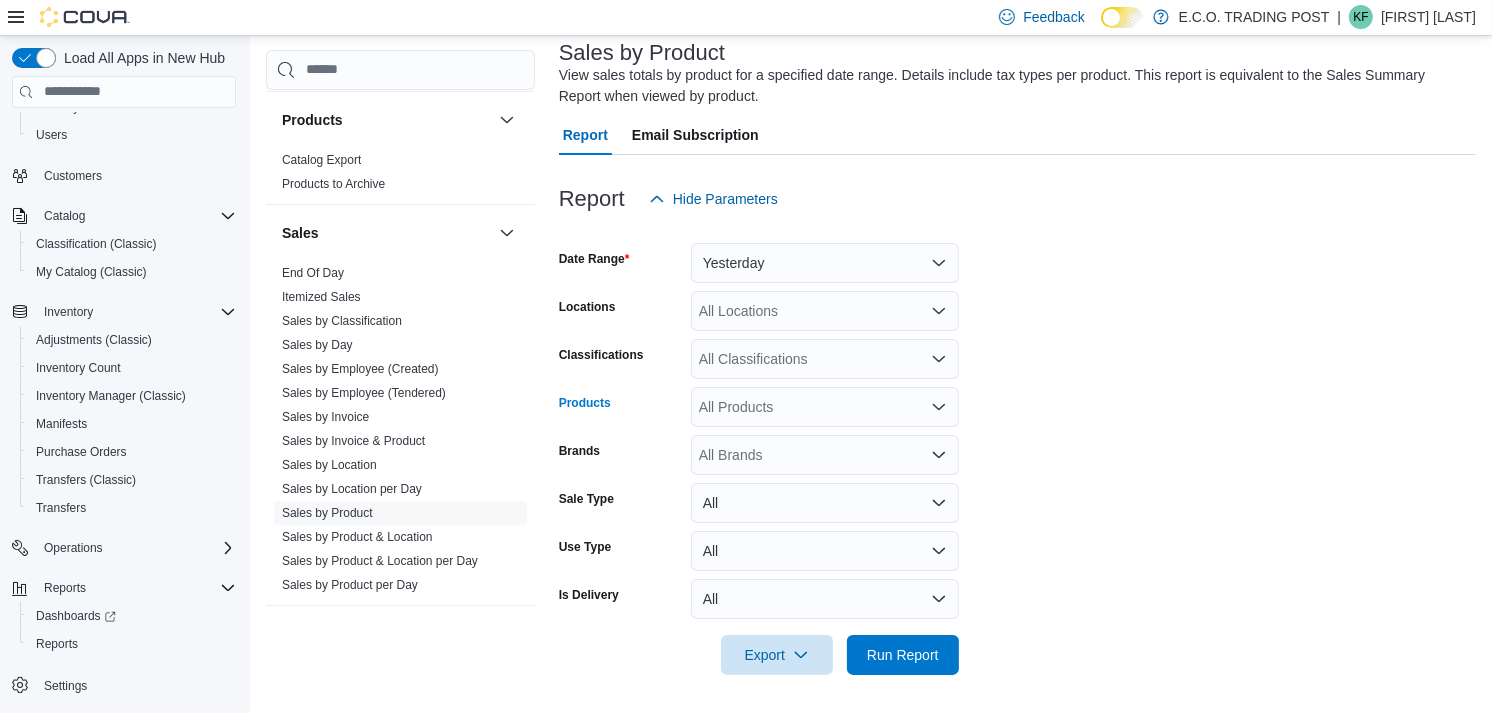 click on "All Products" at bounding box center (825, 407) 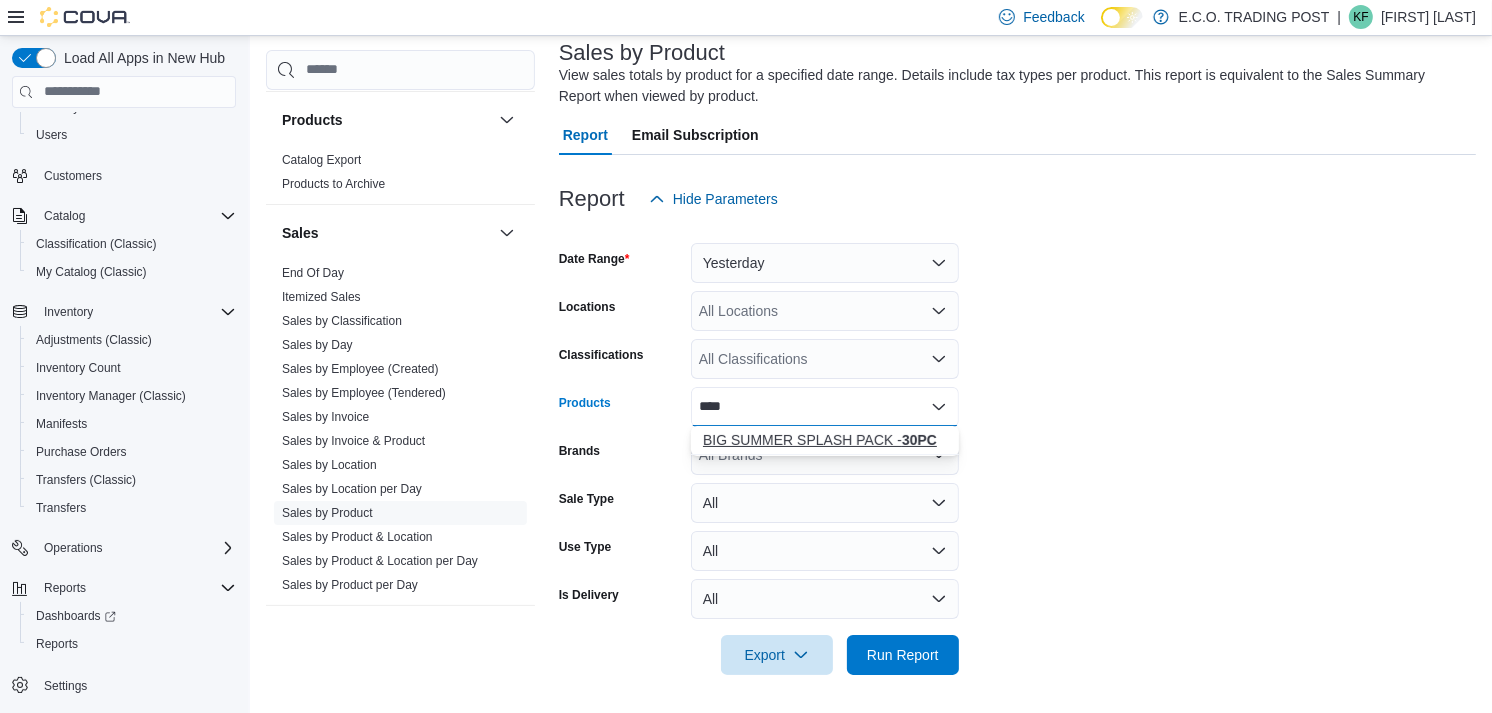 type on "****" 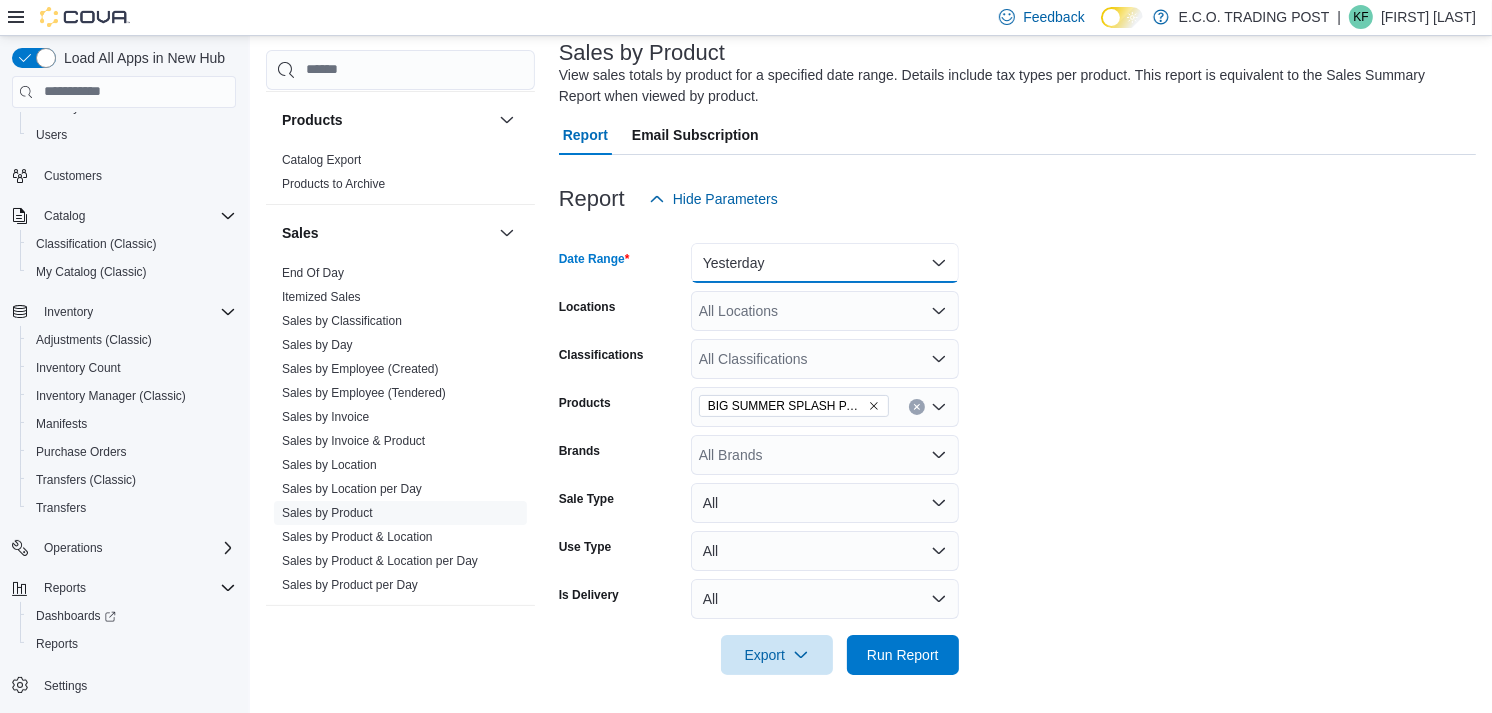 click on "Yesterday" at bounding box center [825, 263] 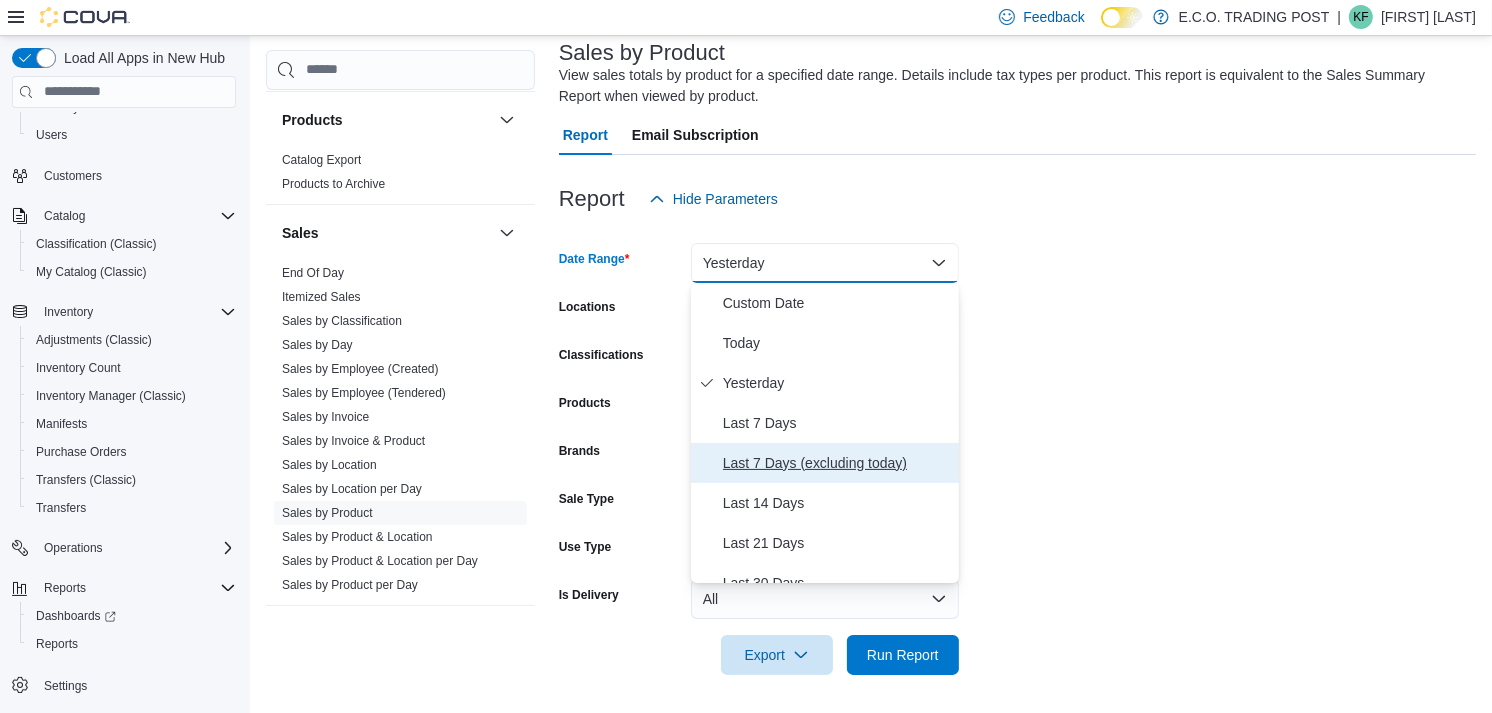 click on "Last 7 Days (excluding today)" at bounding box center [837, 463] 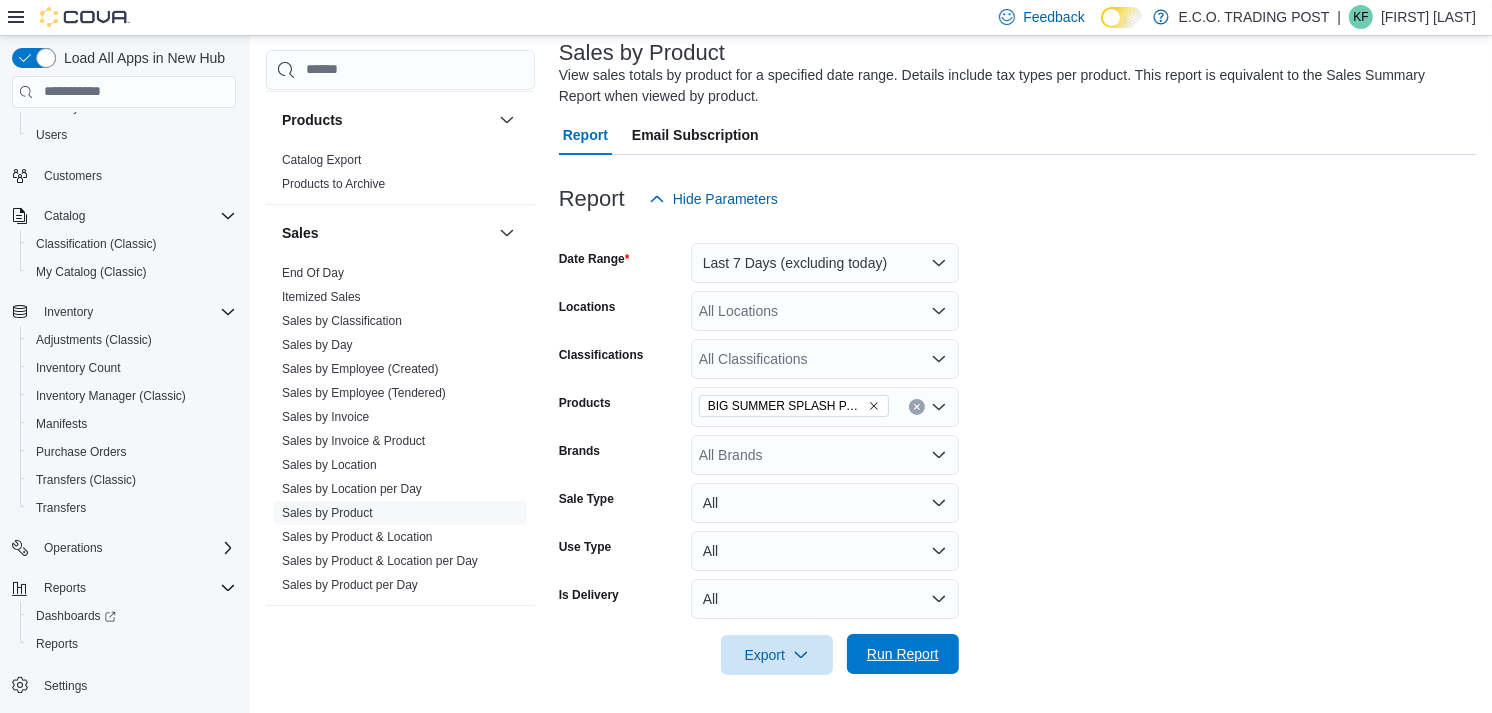 click on "Run Report" at bounding box center (903, 654) 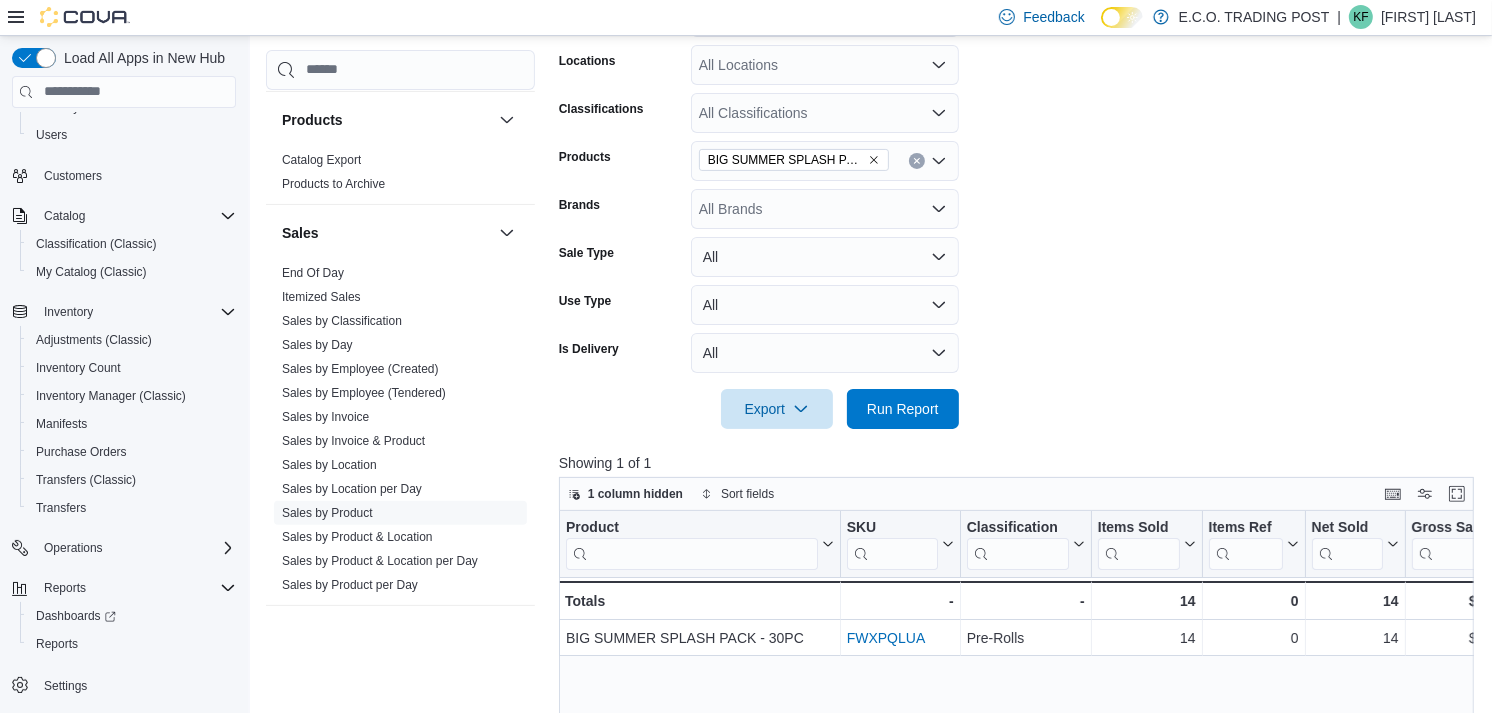 scroll, scrollTop: 333, scrollLeft: 0, axis: vertical 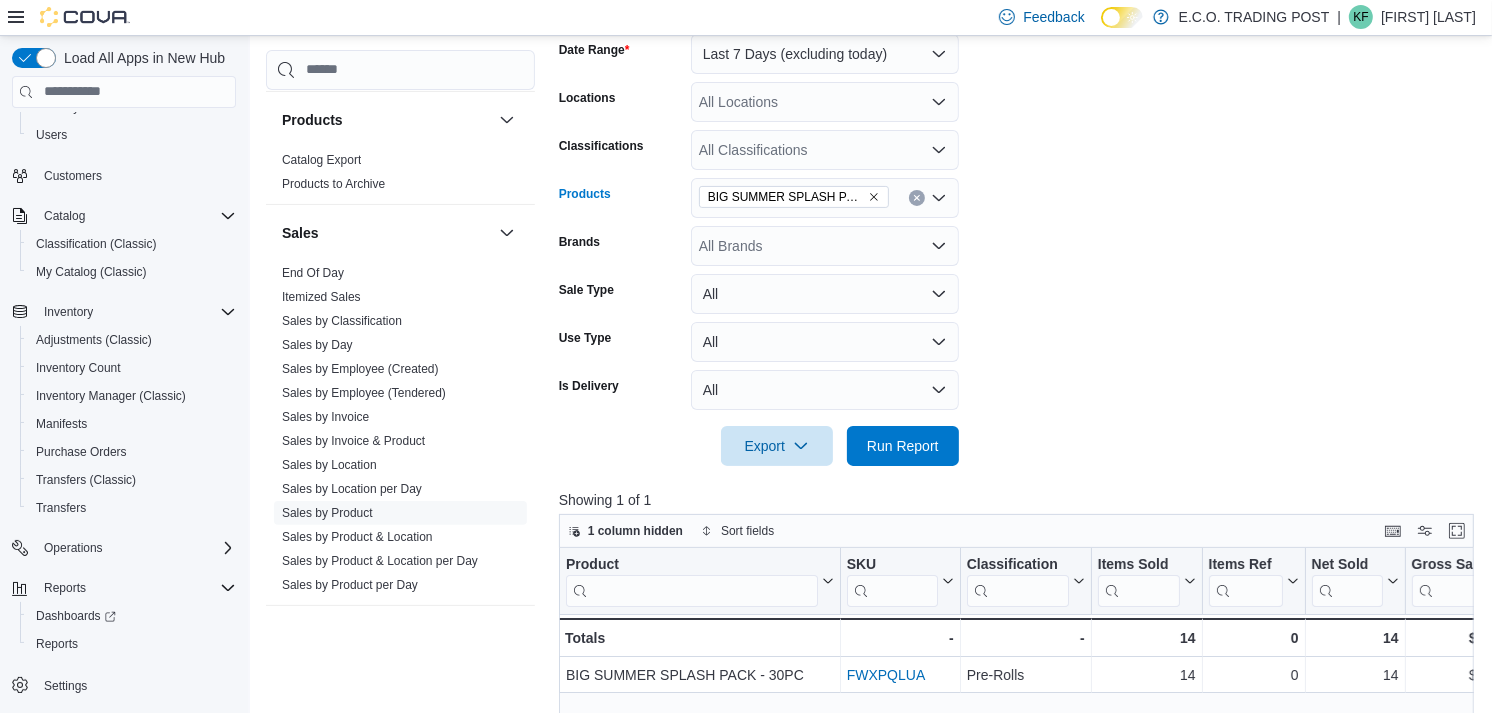 click 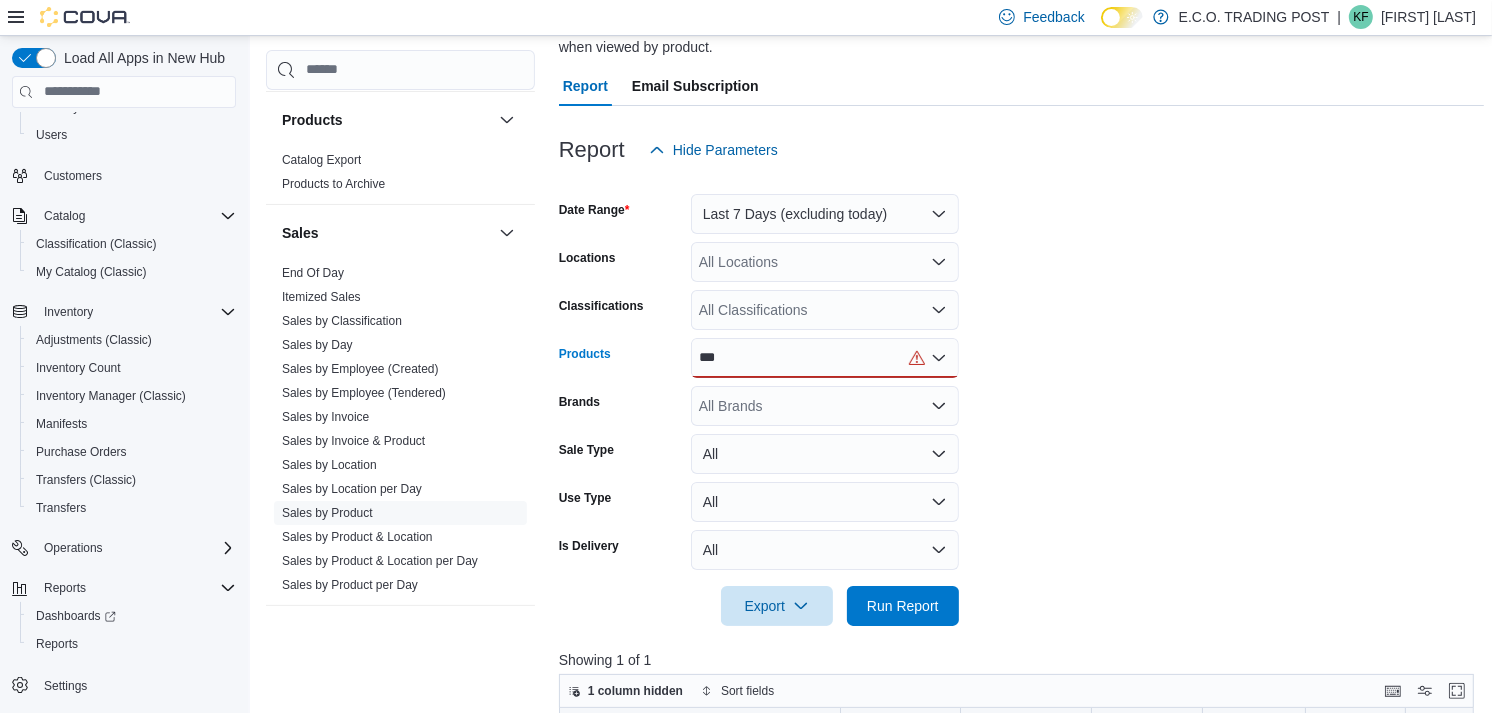 scroll, scrollTop: 170, scrollLeft: 0, axis: vertical 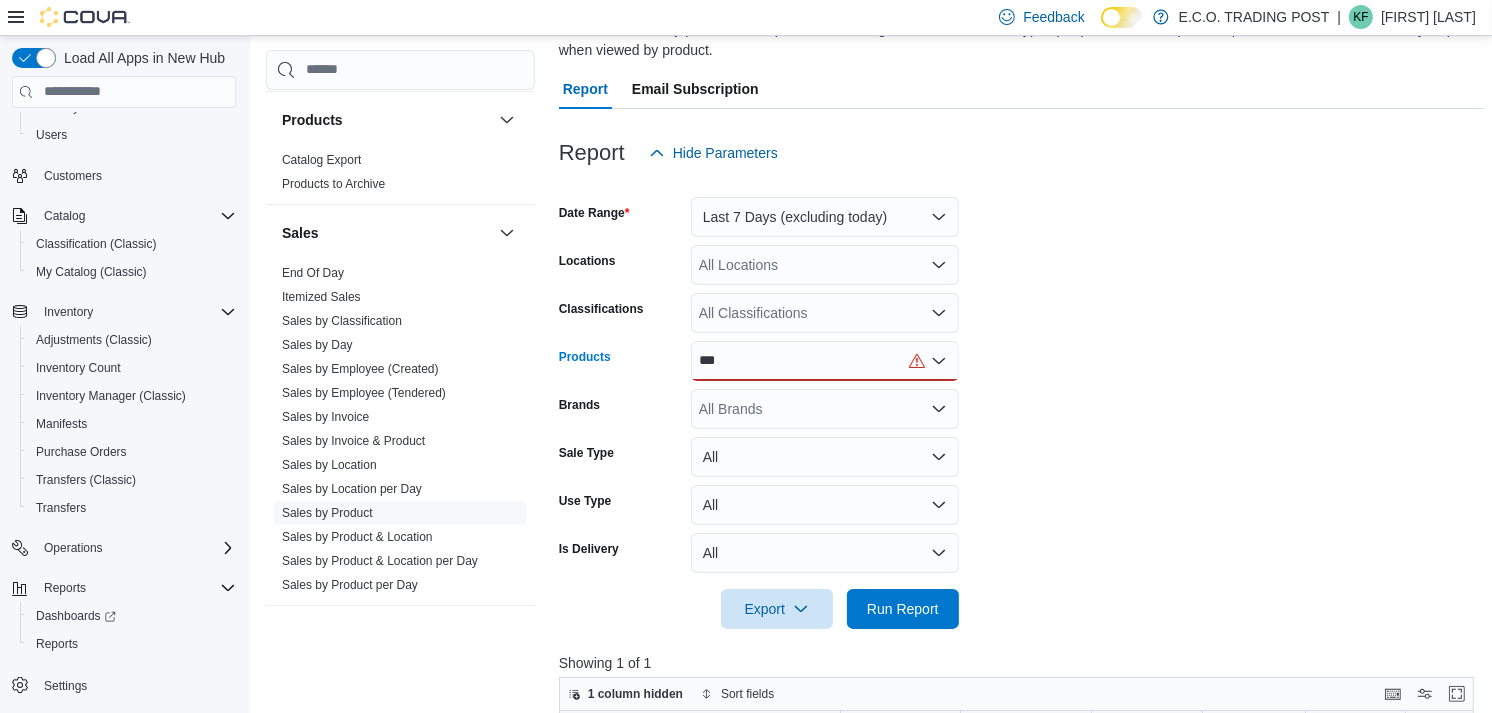 type on "***" 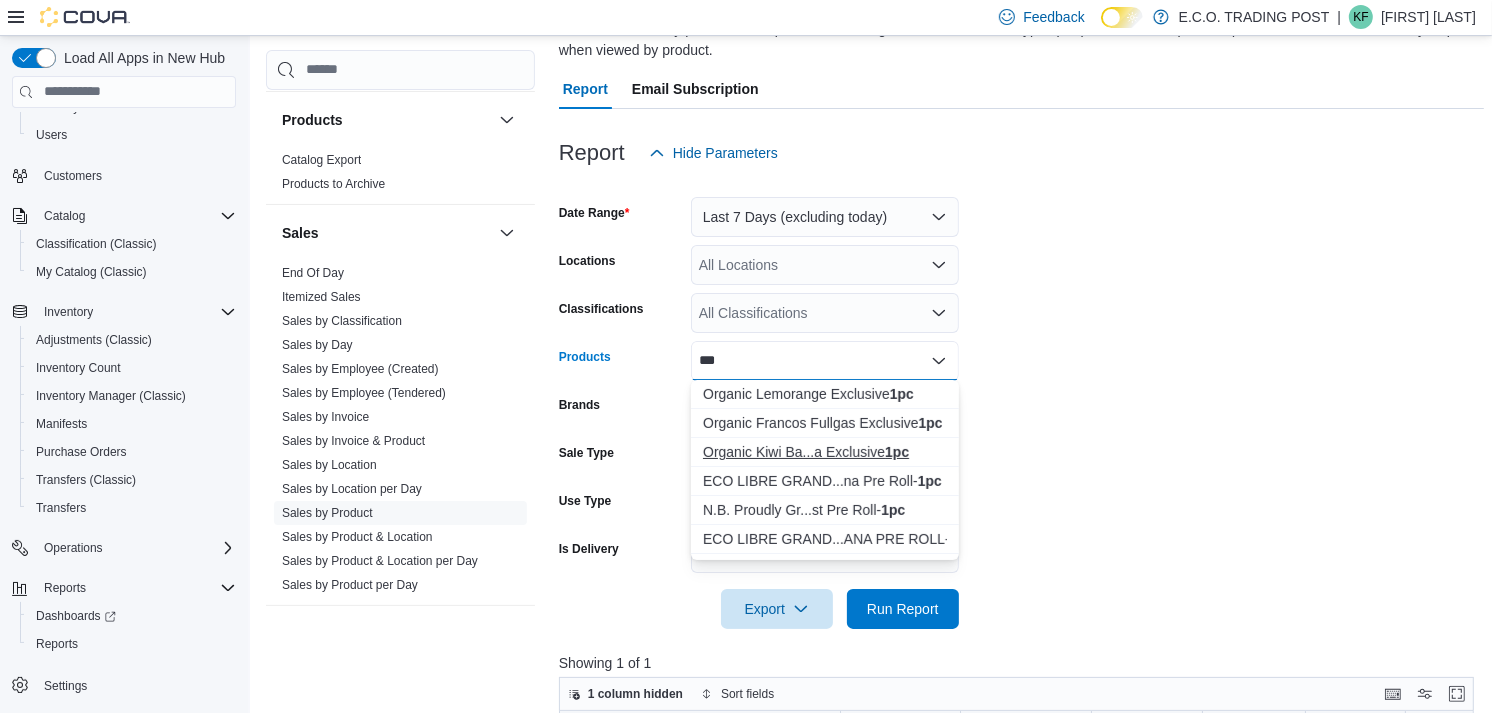 click on "Organic Kiwi Ba...a Exclusive  1pc" at bounding box center [825, 452] 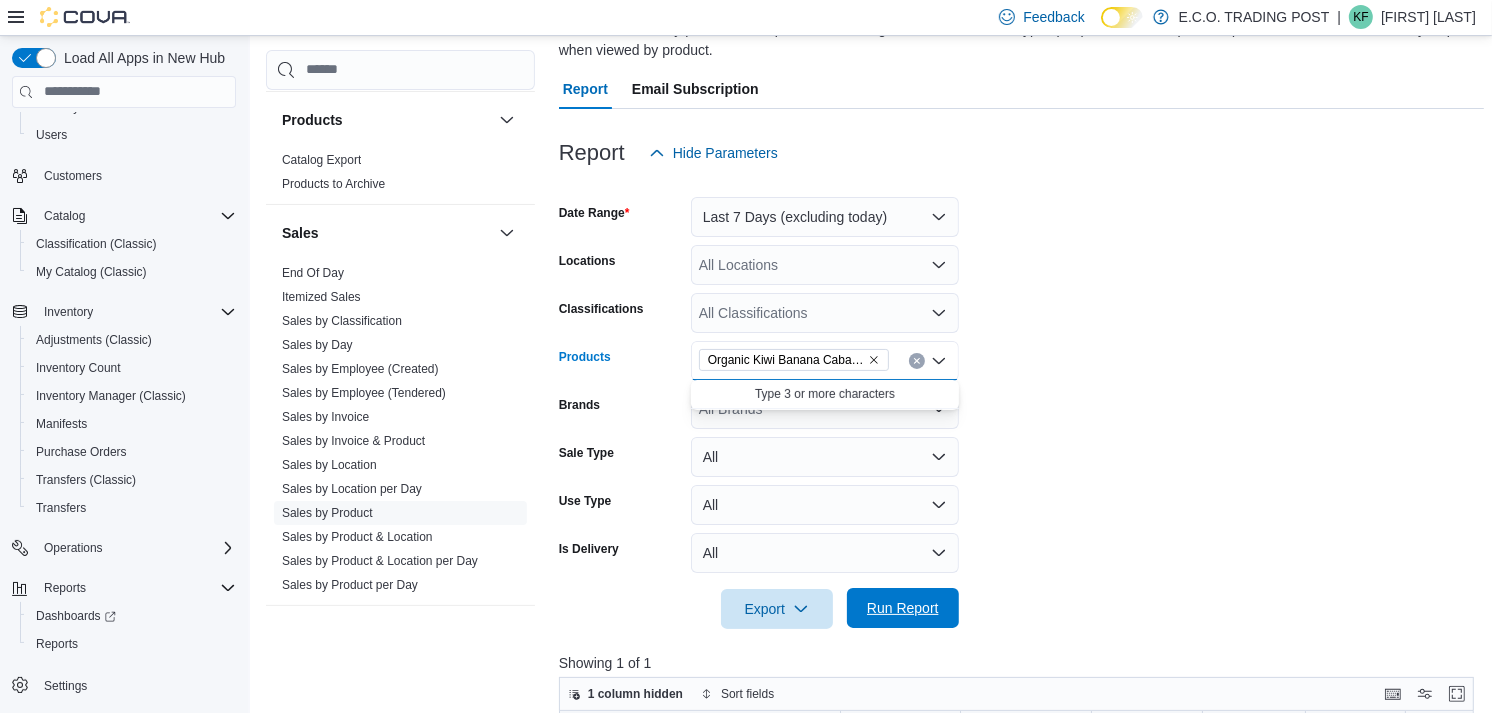 click on "Run Report" at bounding box center [903, 608] 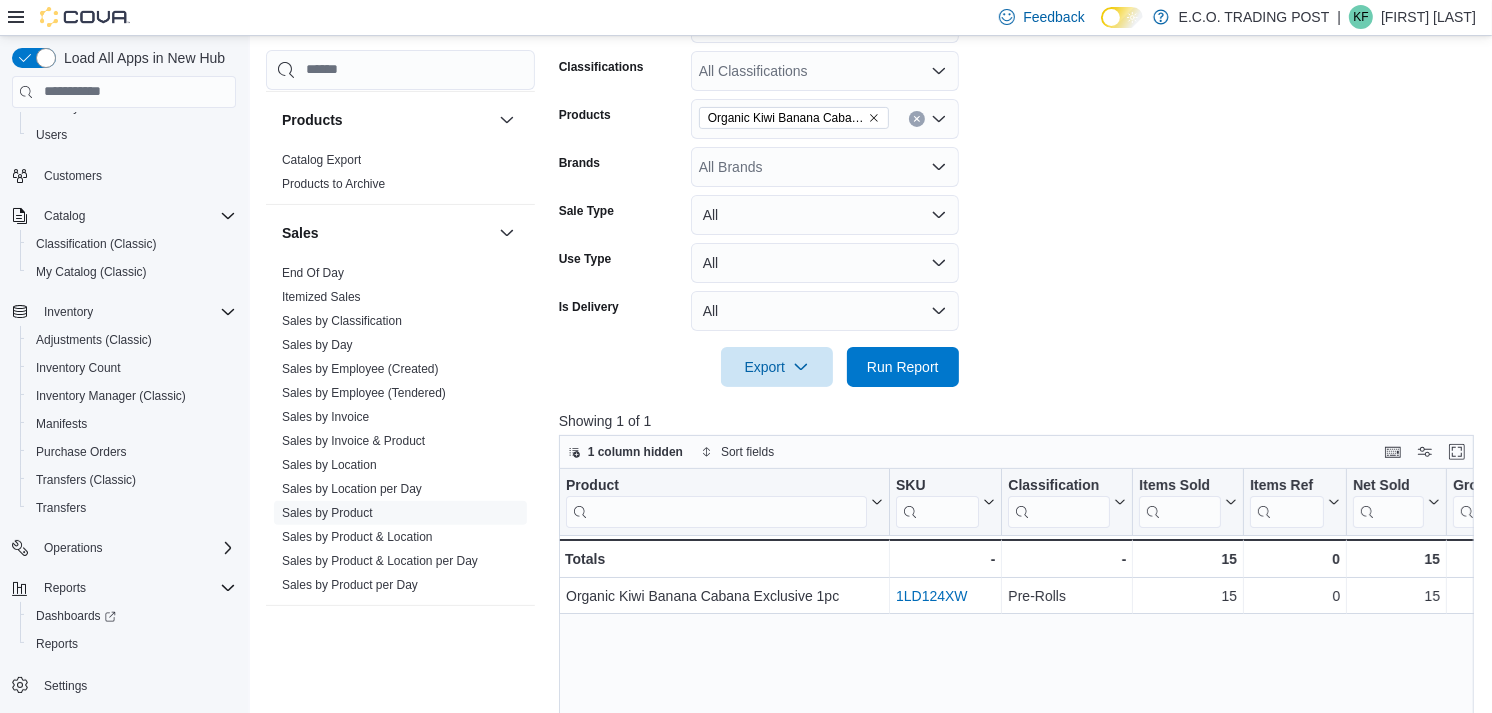scroll, scrollTop: 414, scrollLeft: 0, axis: vertical 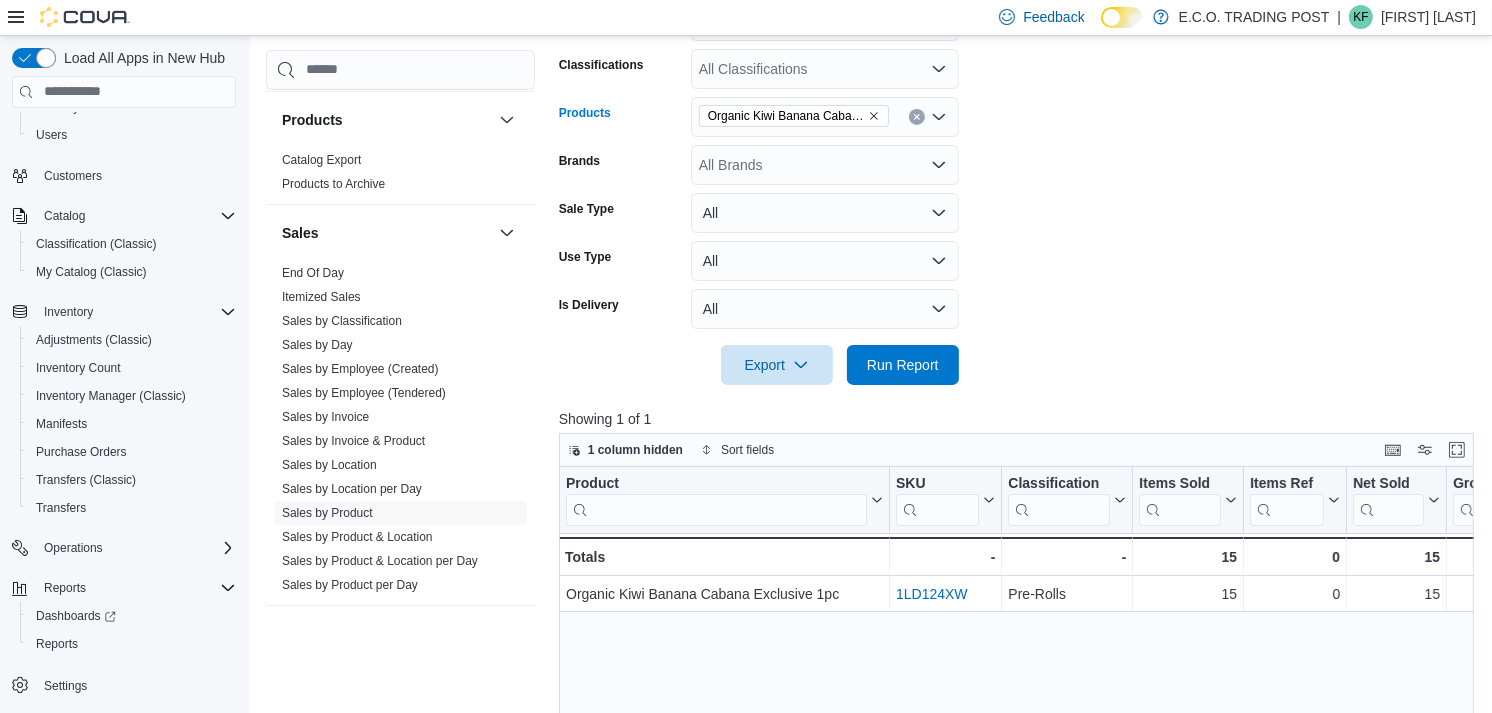 click 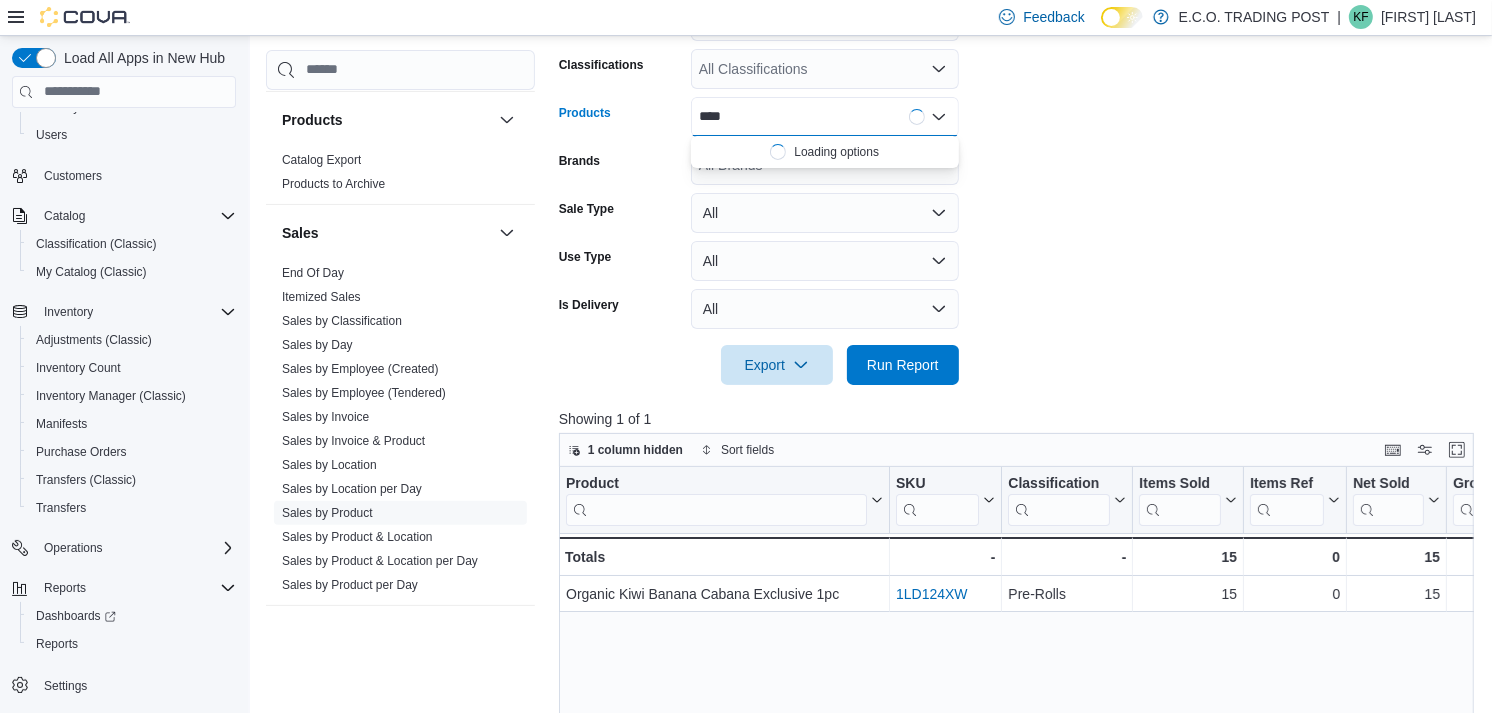 type on "****" 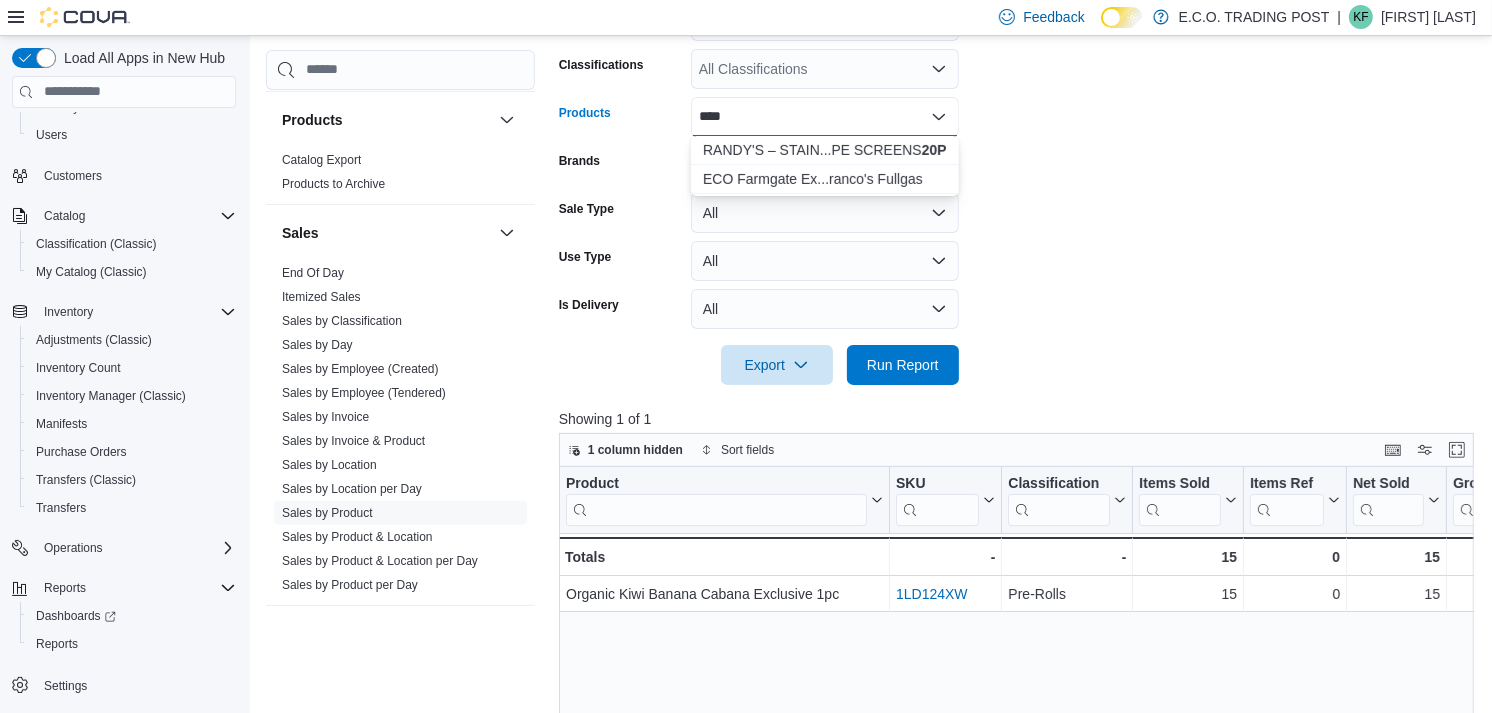 click on "**** Combo box. Selected. 20pc. Selected. Combo box input. All Products. Type some text or, to display a list of choices, press Down Arrow. To exit the list of choices, press Escape." at bounding box center [825, 117] 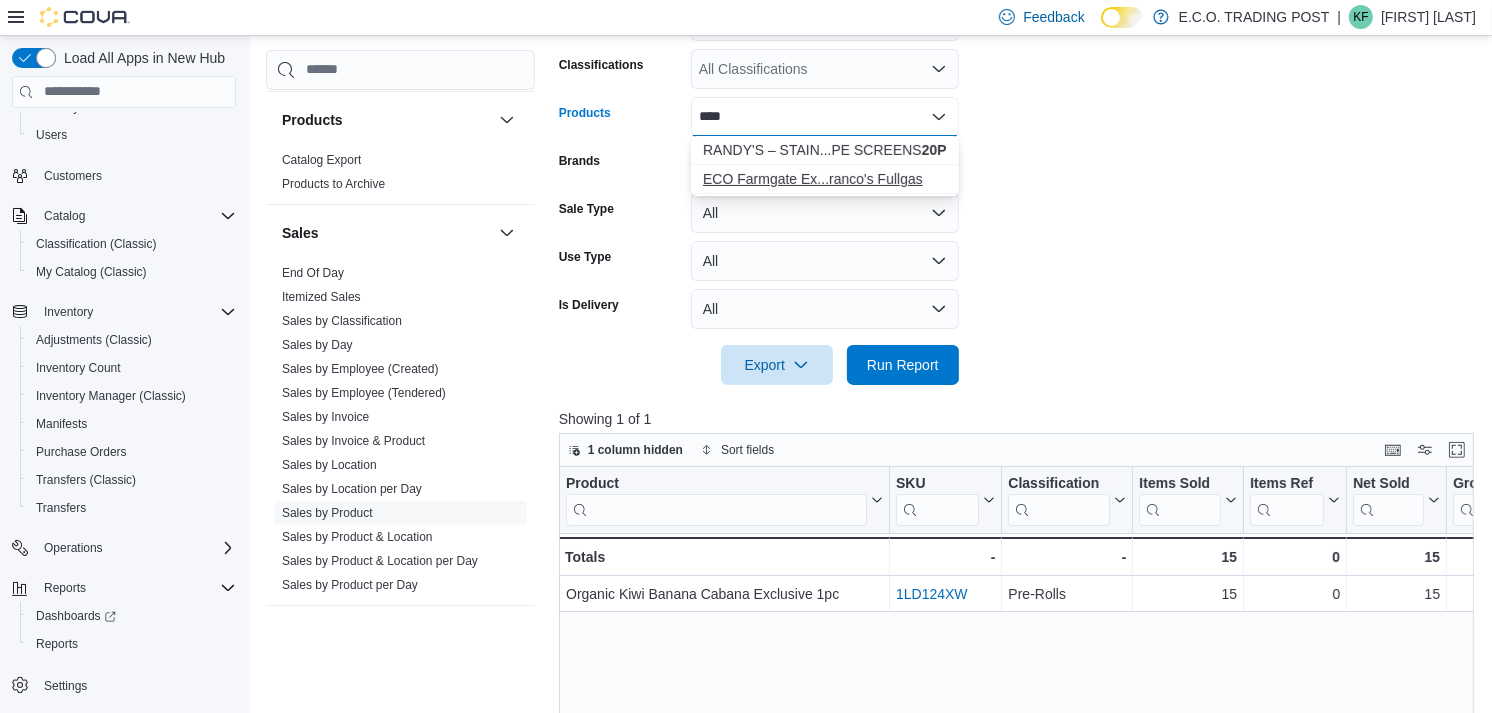 click on "ECO Farmgate Ex...ranco's Fullgas" at bounding box center (825, 179) 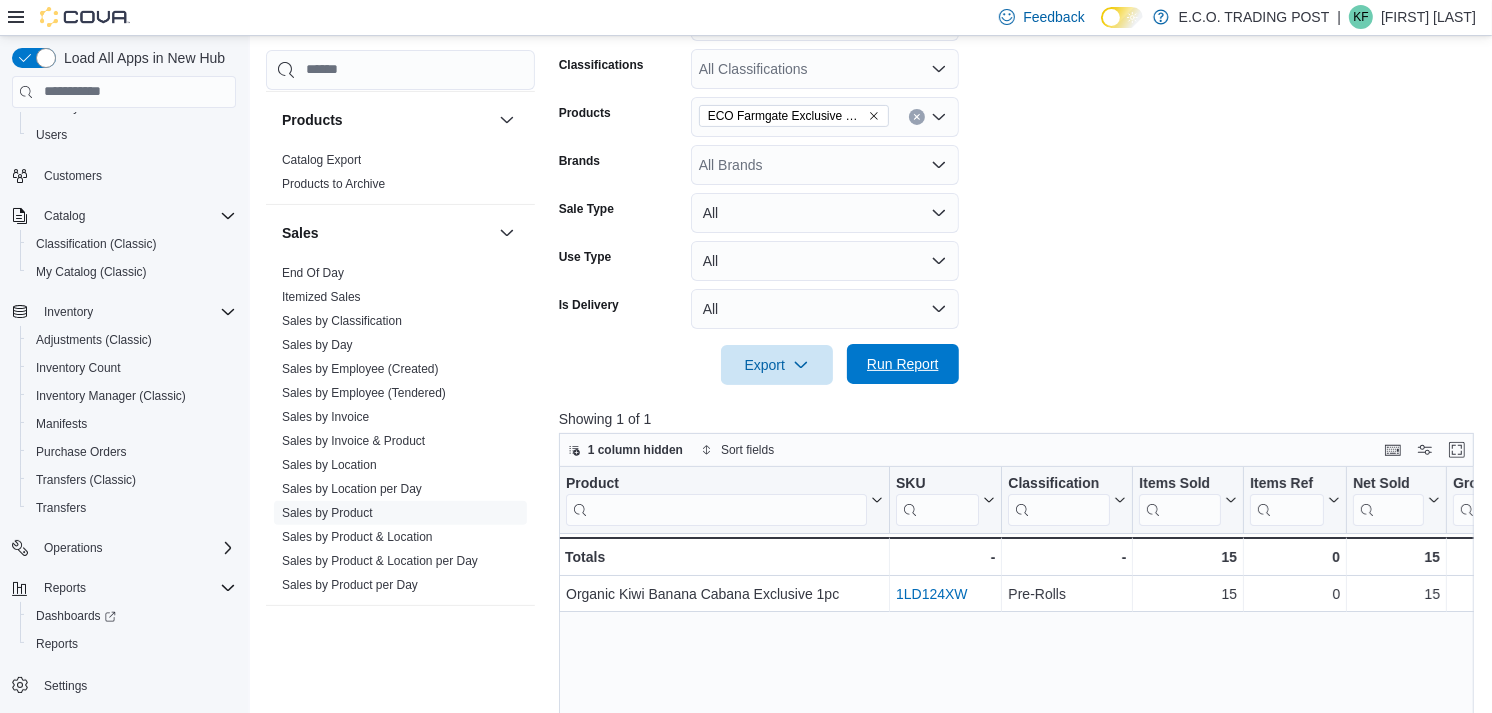 click on "Run Report" at bounding box center [903, 364] 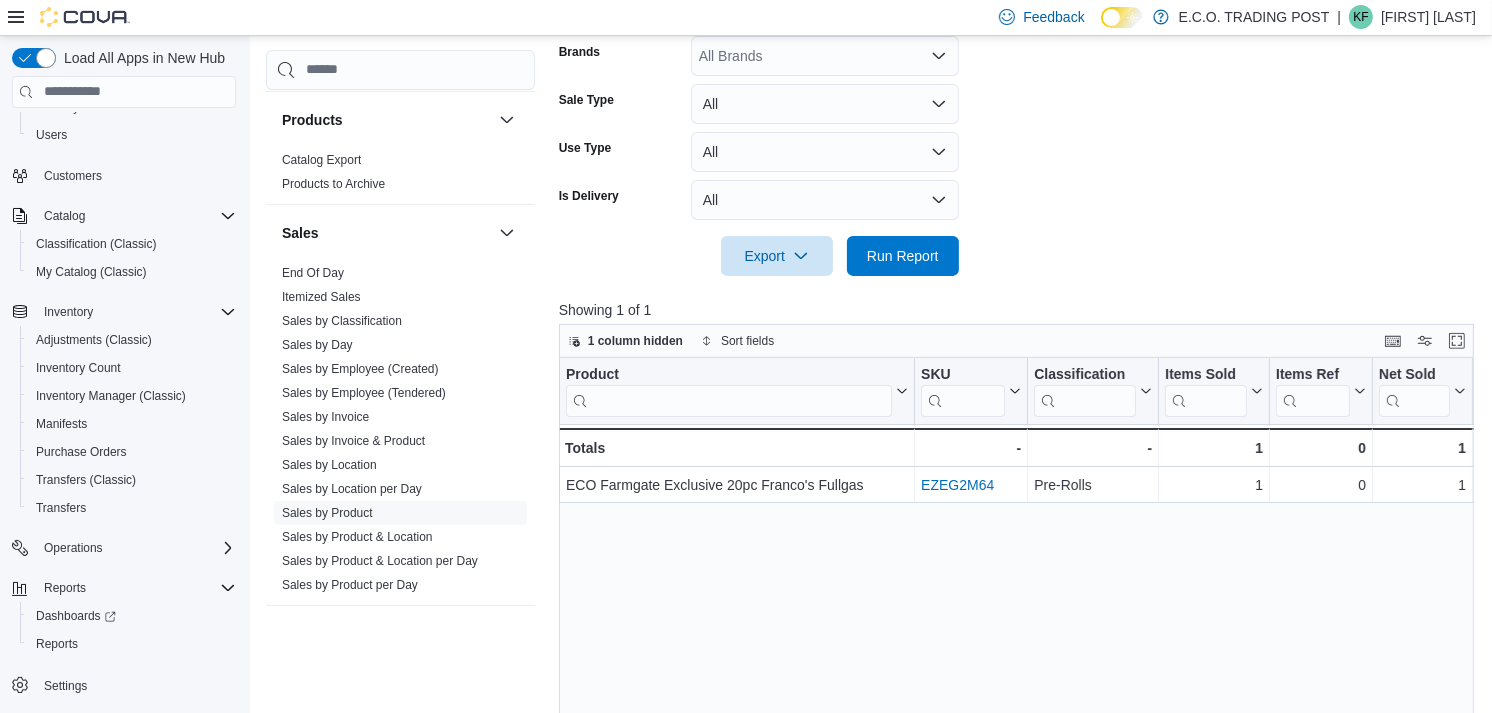 scroll, scrollTop: 524, scrollLeft: 0, axis: vertical 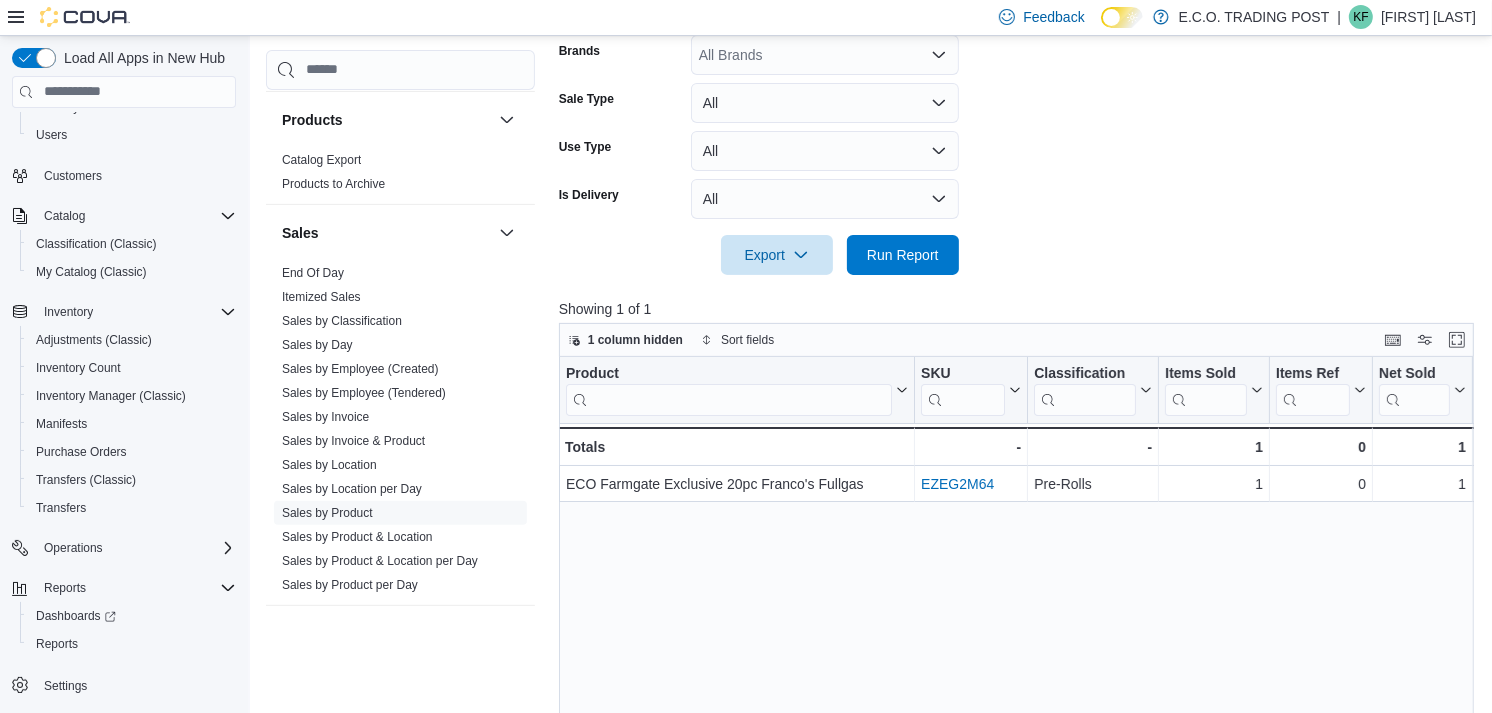 click on "Sales" at bounding box center (400, 233) 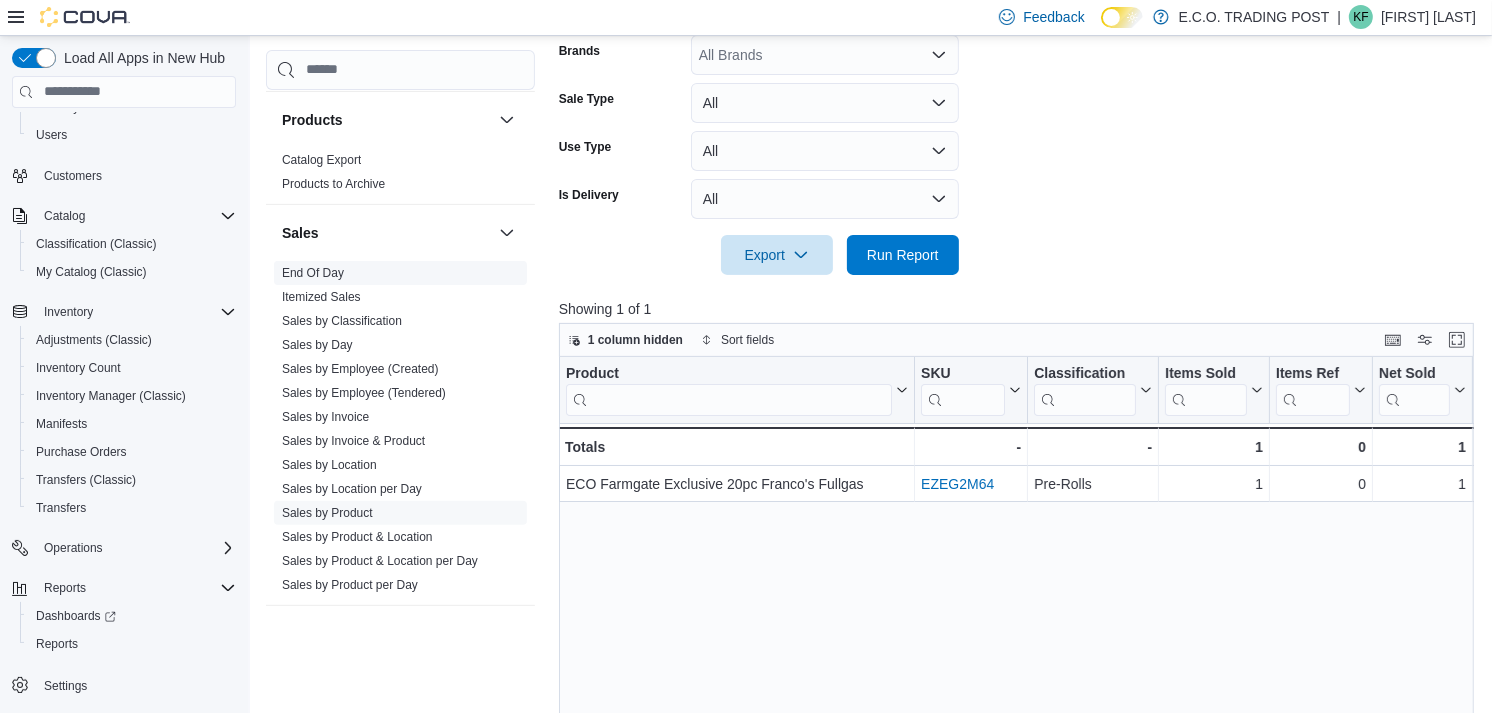 click on "End Of Day" at bounding box center (313, 273) 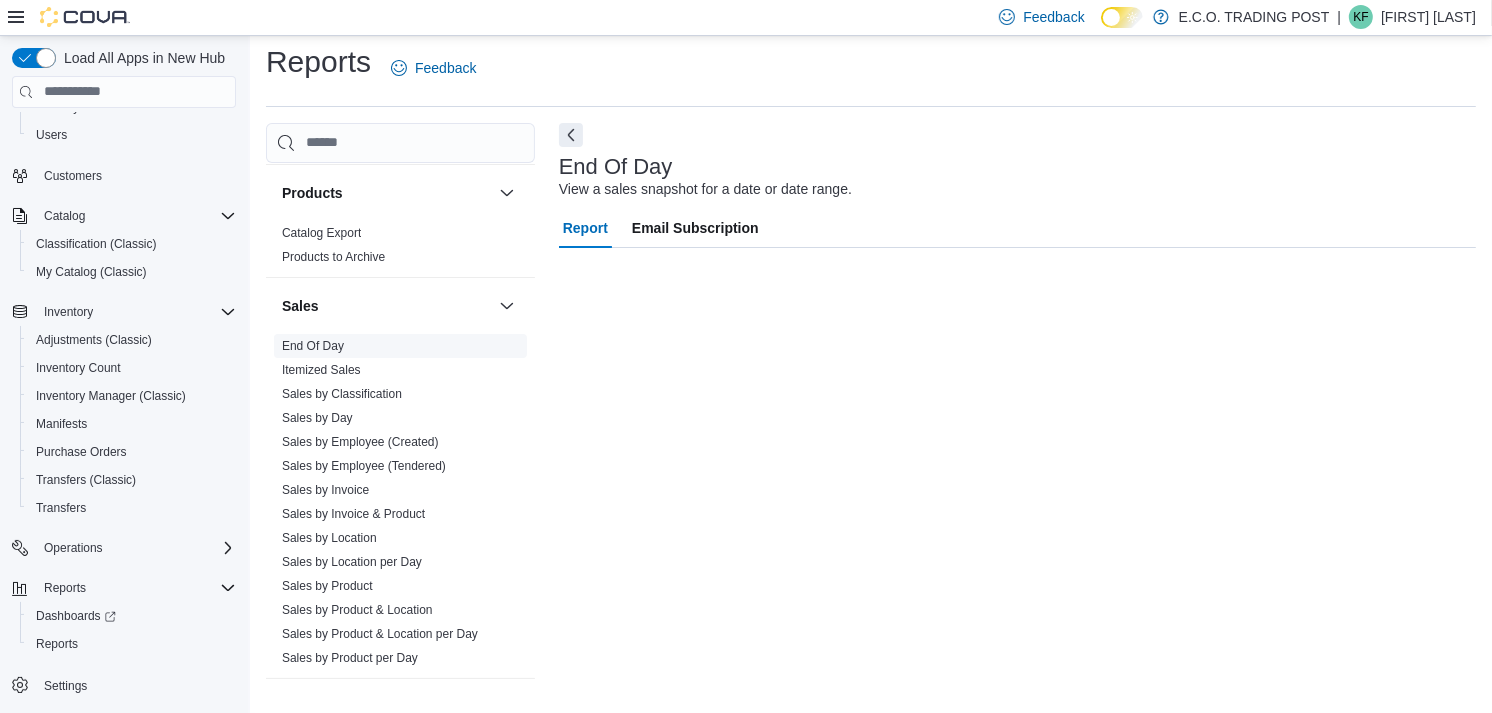 scroll, scrollTop: 10, scrollLeft: 0, axis: vertical 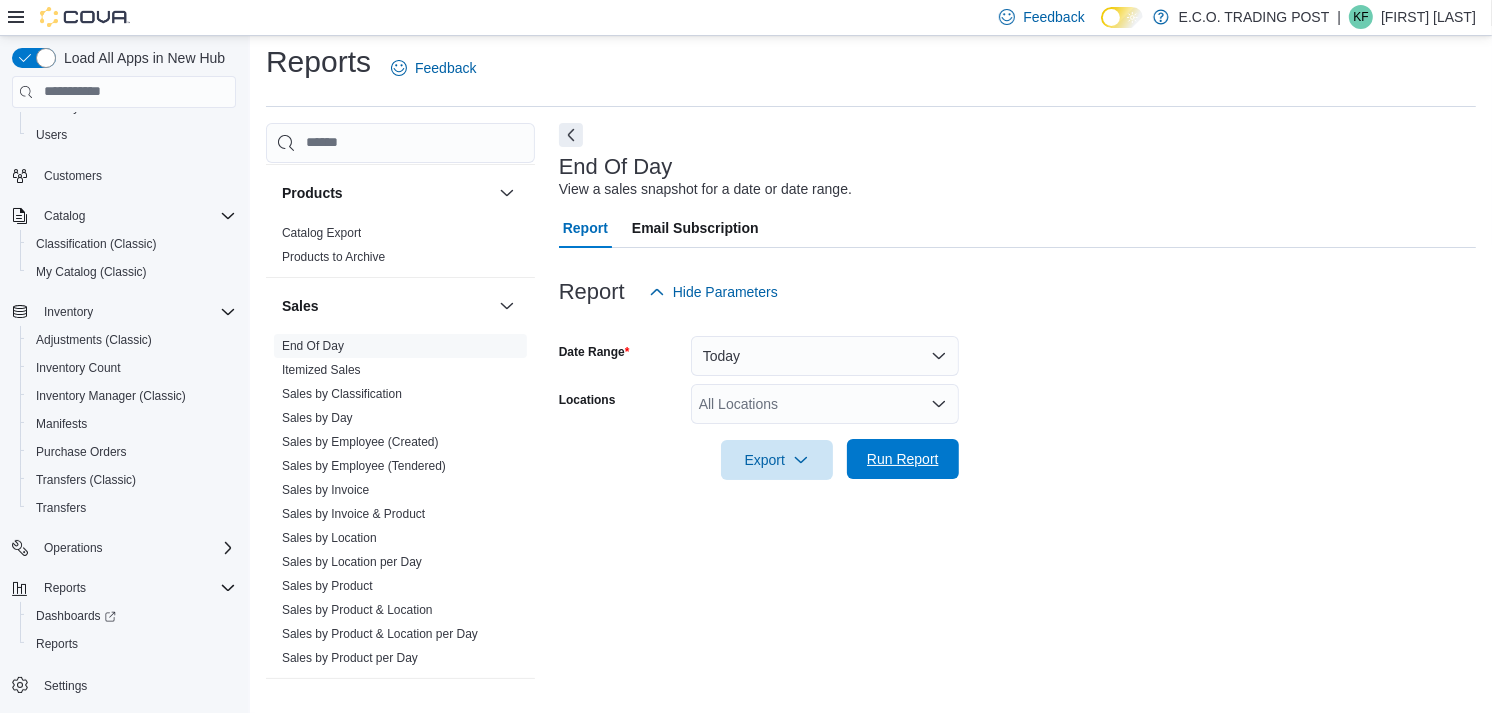 click on "Run Report" at bounding box center (903, 459) 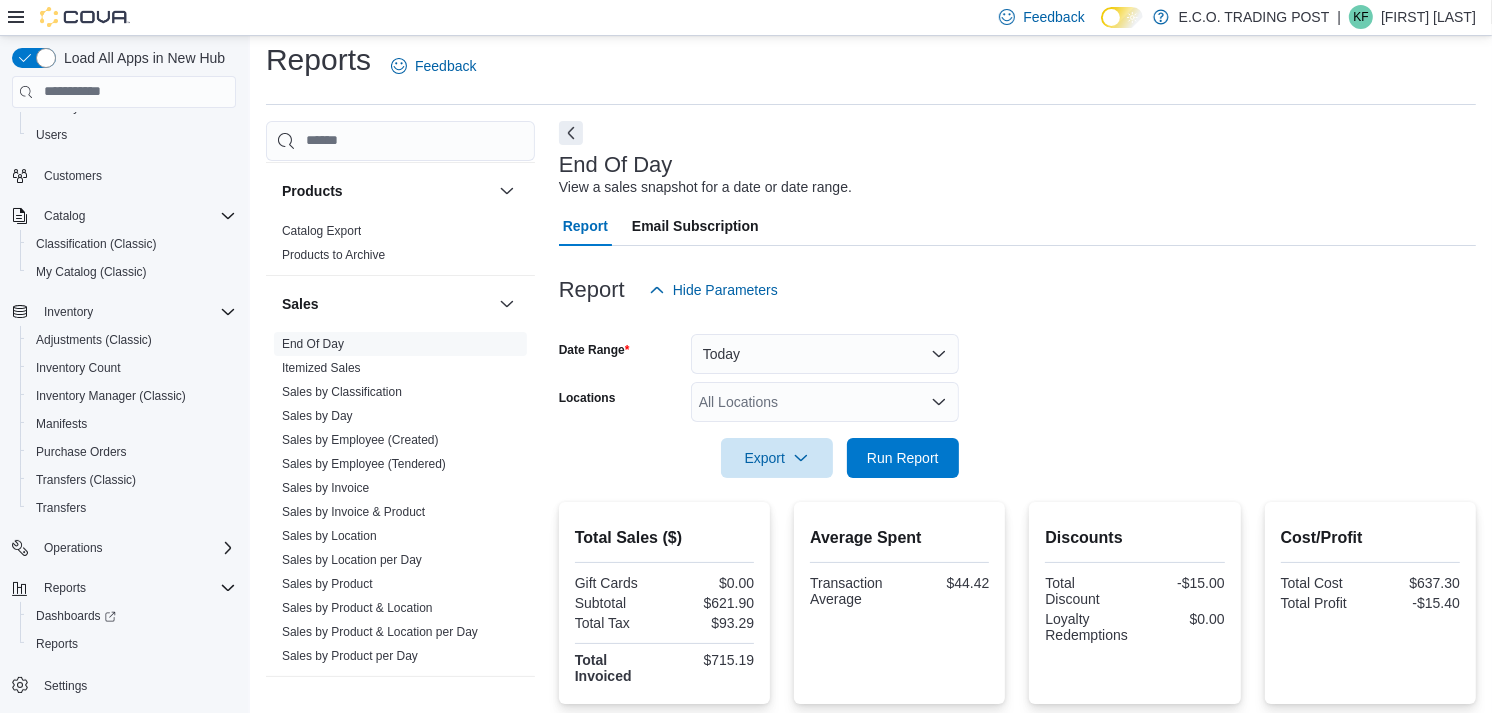 scroll, scrollTop: 0, scrollLeft: 0, axis: both 